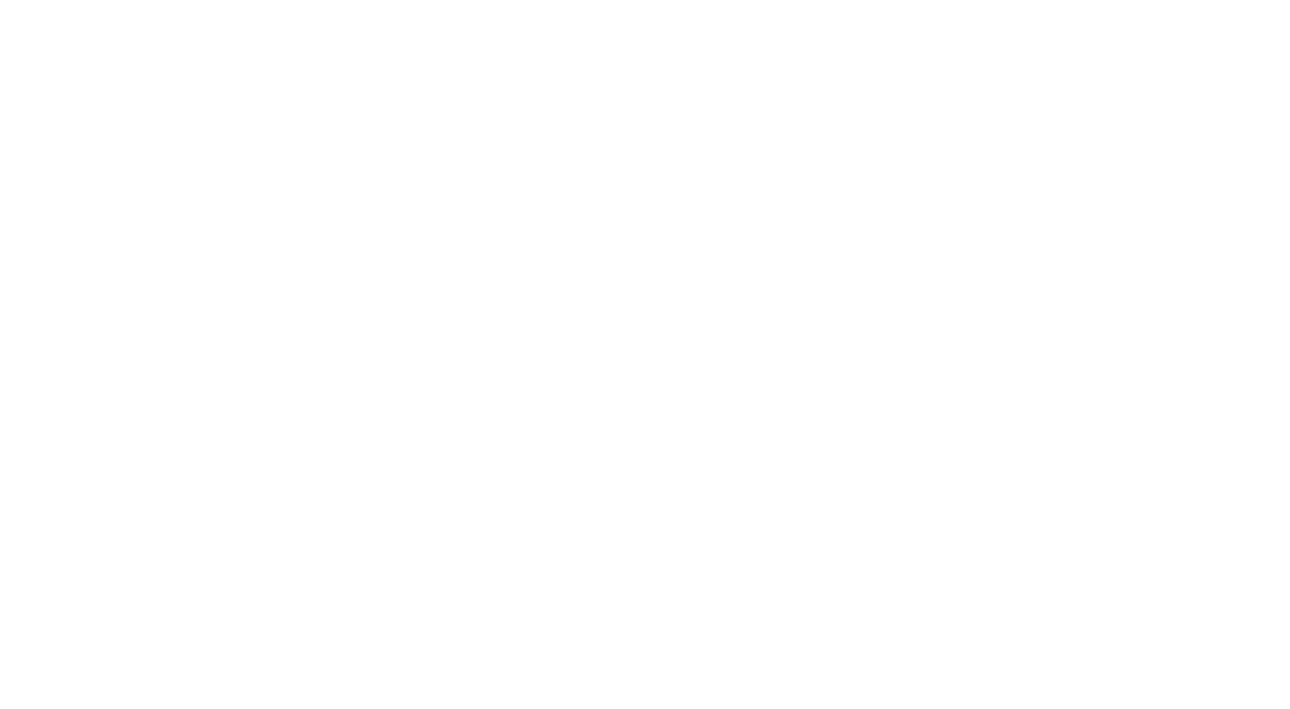 scroll, scrollTop: 0, scrollLeft: 0, axis: both 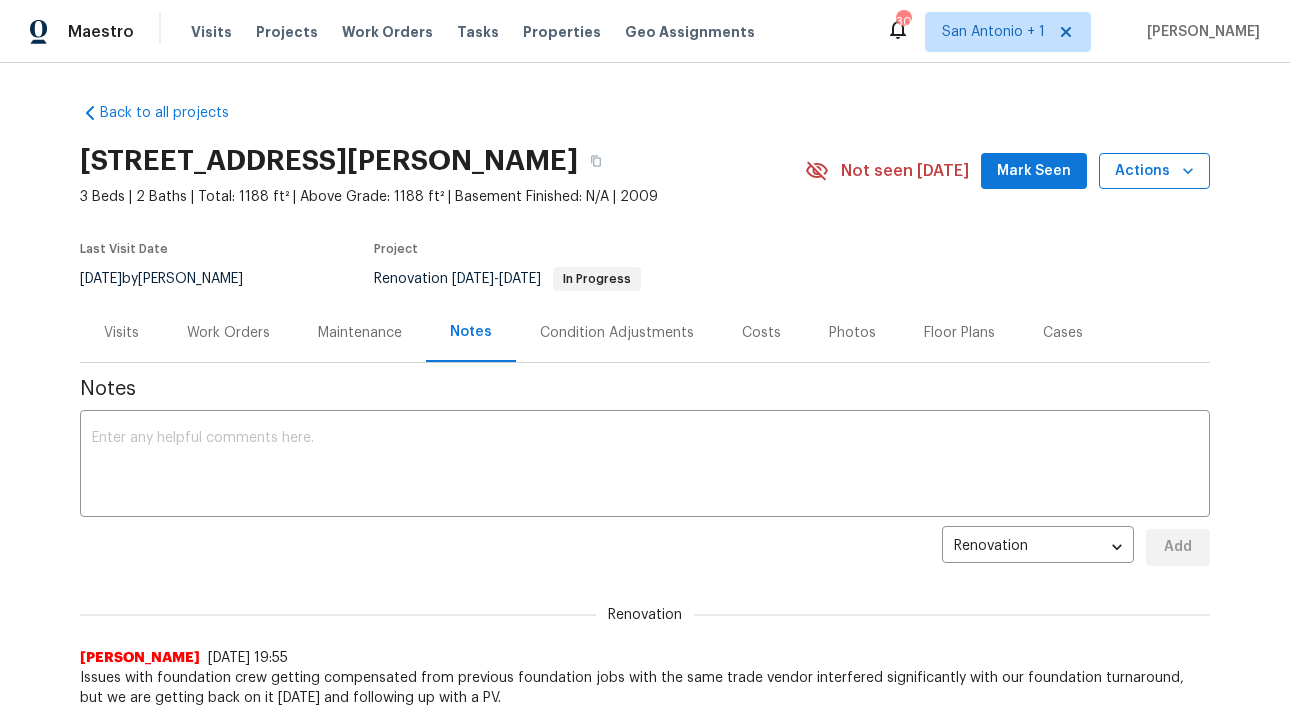 click on "Actions" at bounding box center (1154, 171) 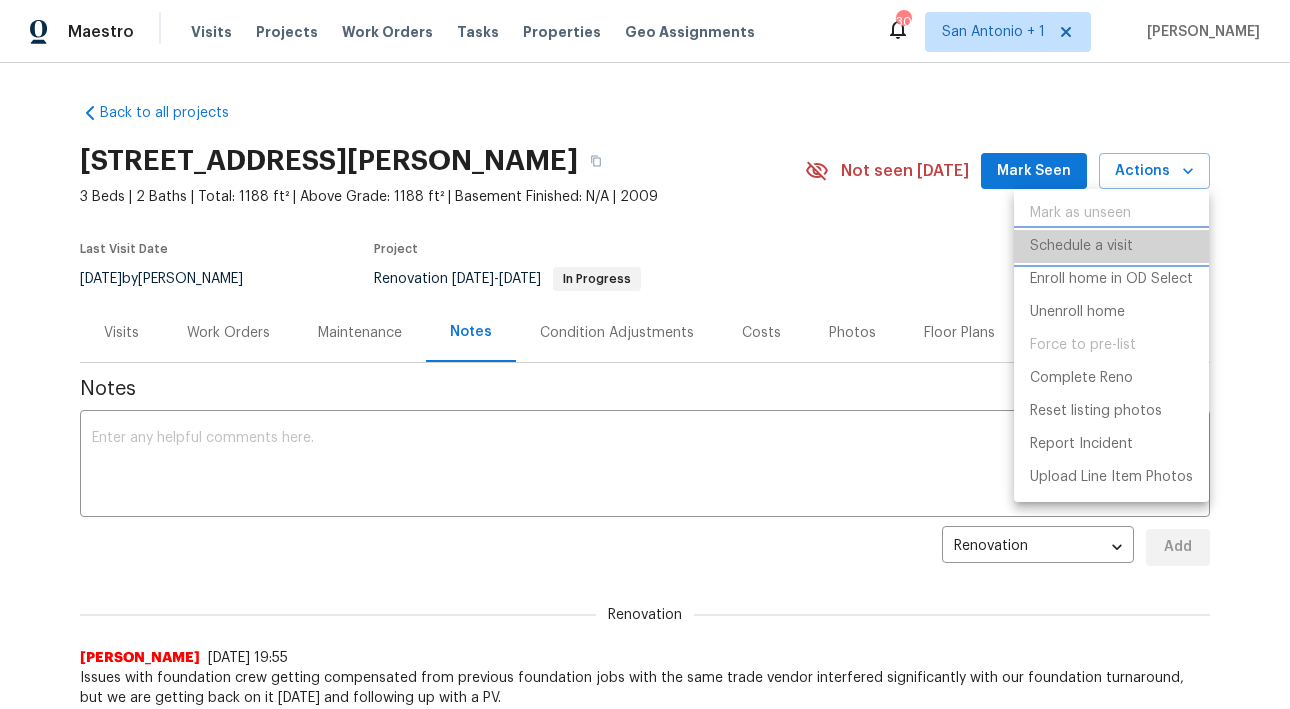 click on "Schedule a visit" at bounding box center (1081, 246) 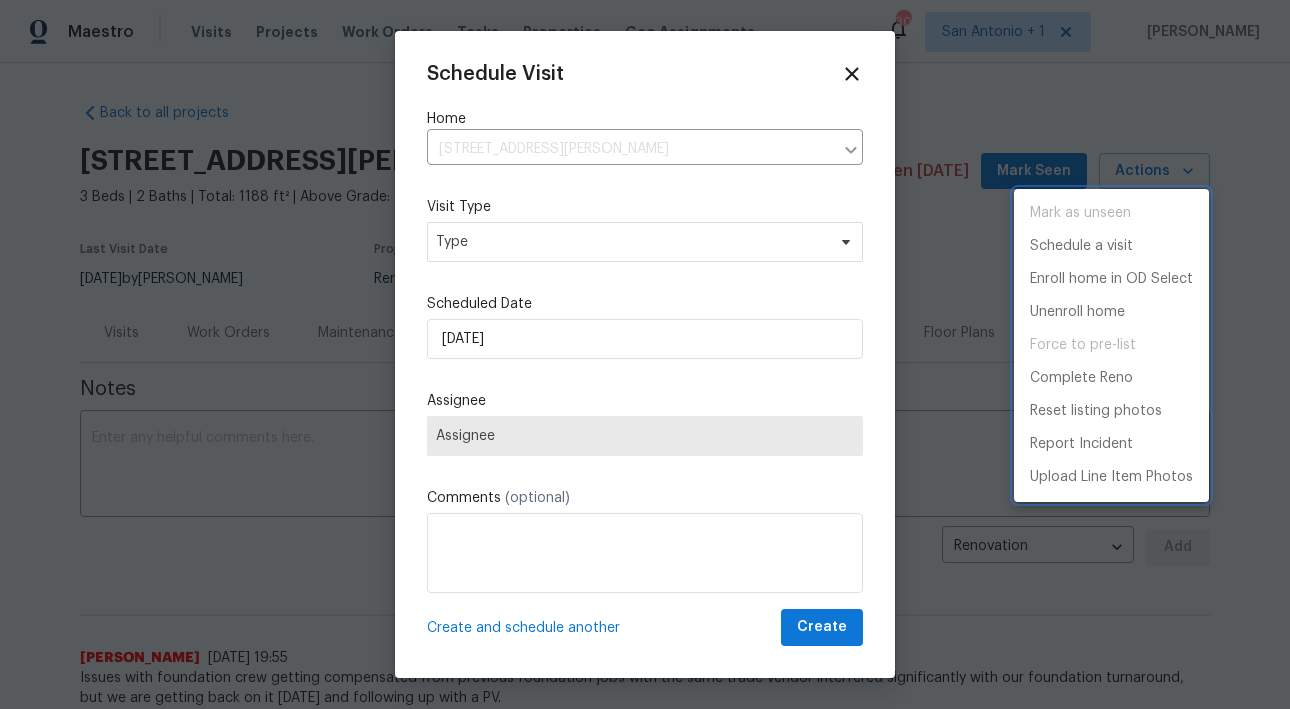 type on "[STREET_ADDRESS][PERSON_NAME]" 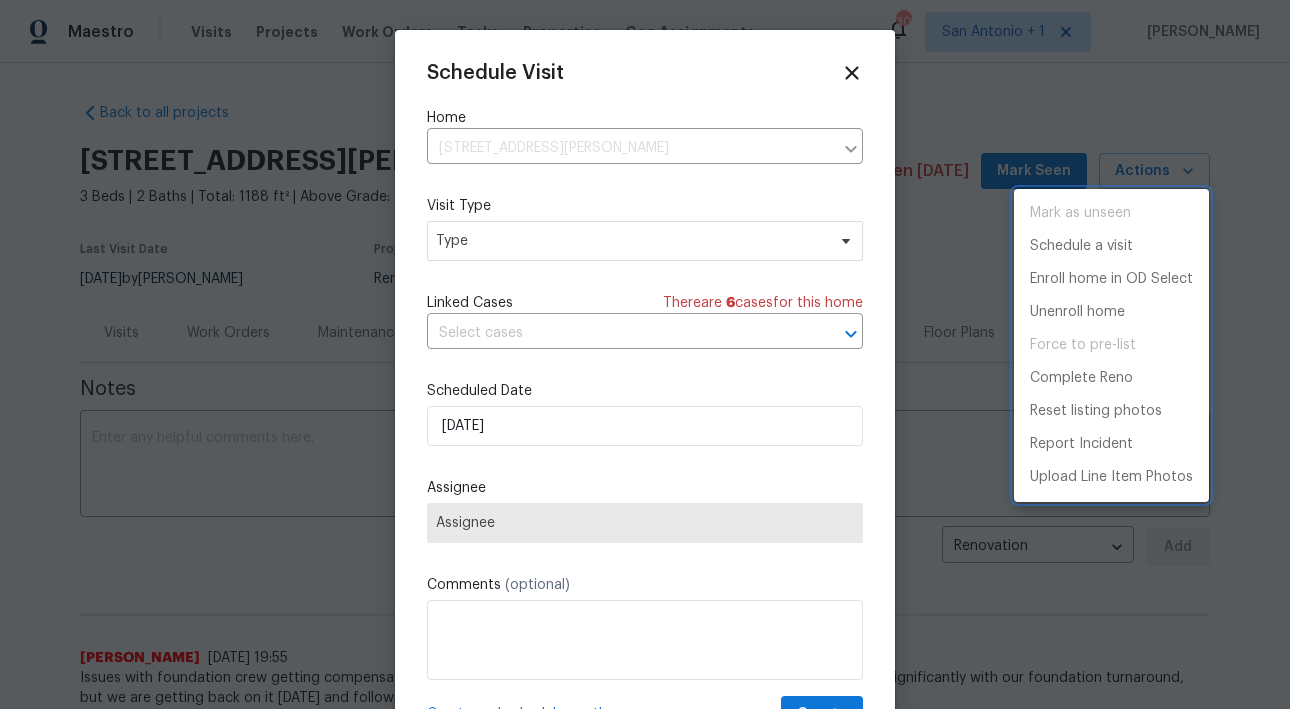 click at bounding box center [645, 354] 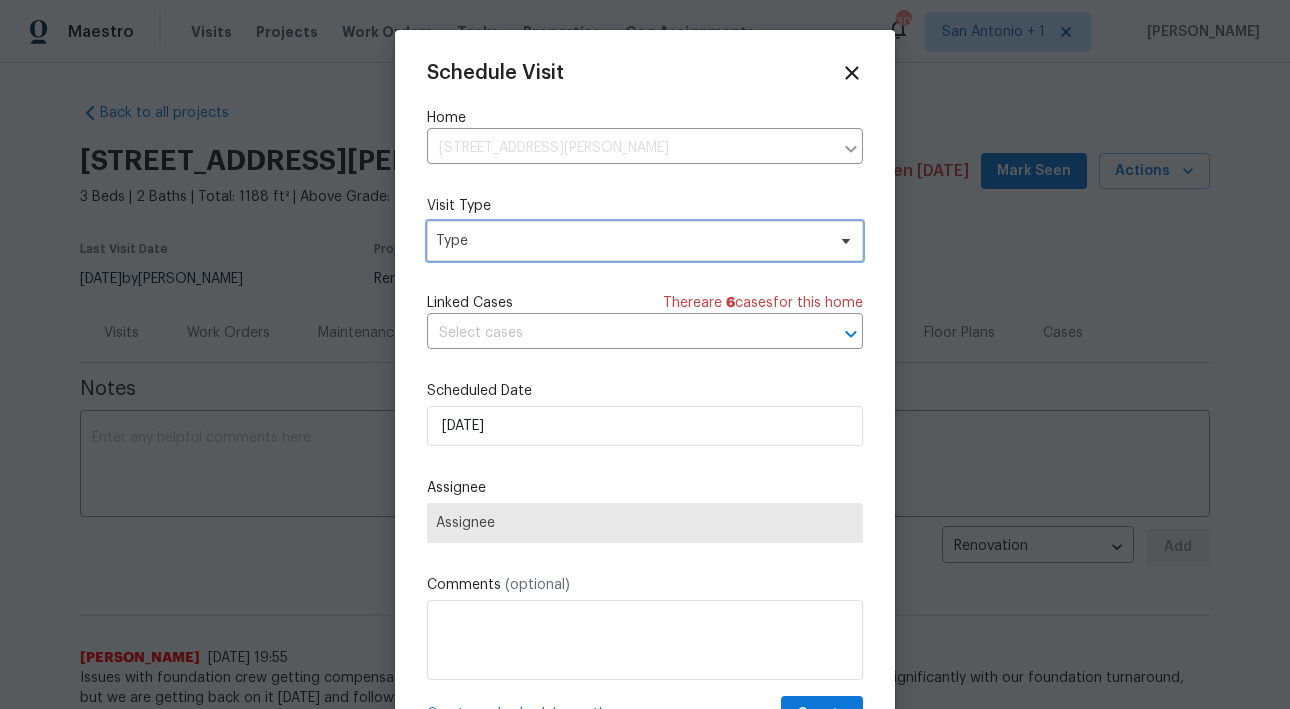 click on "Type" at bounding box center (630, 241) 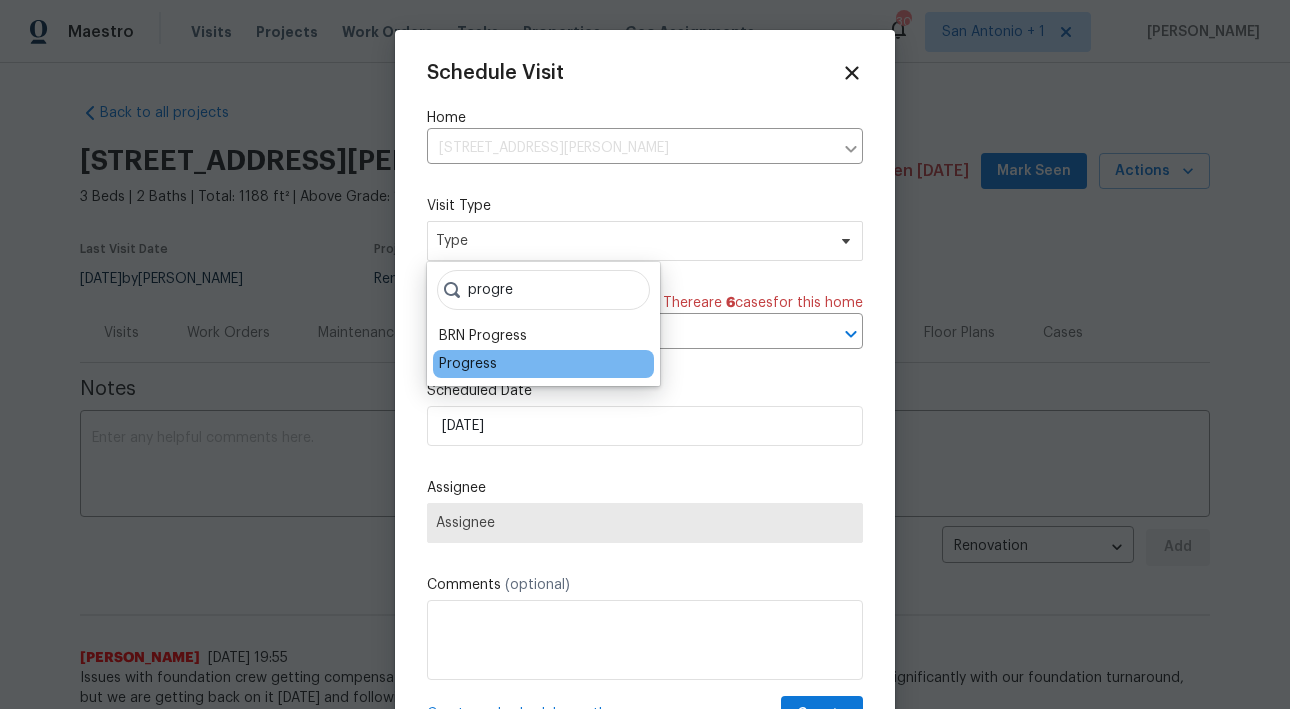 type on "progre" 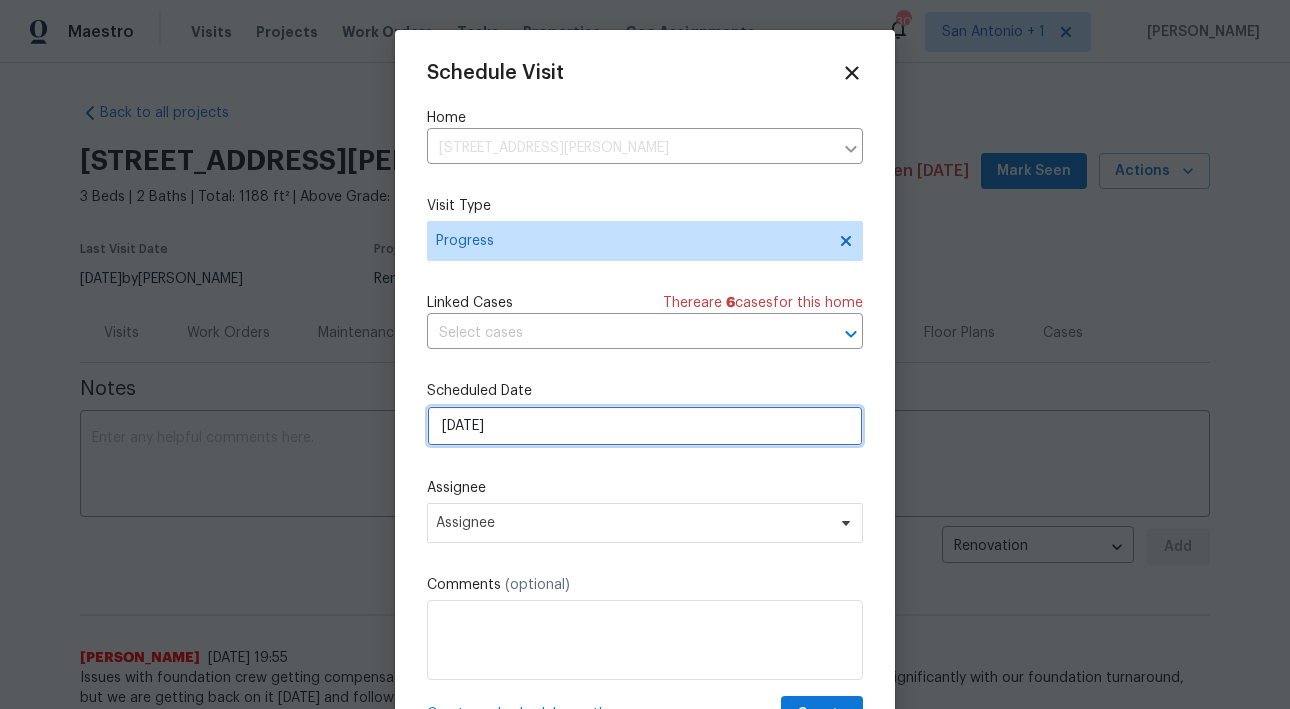 click on "[DATE]" at bounding box center (645, 426) 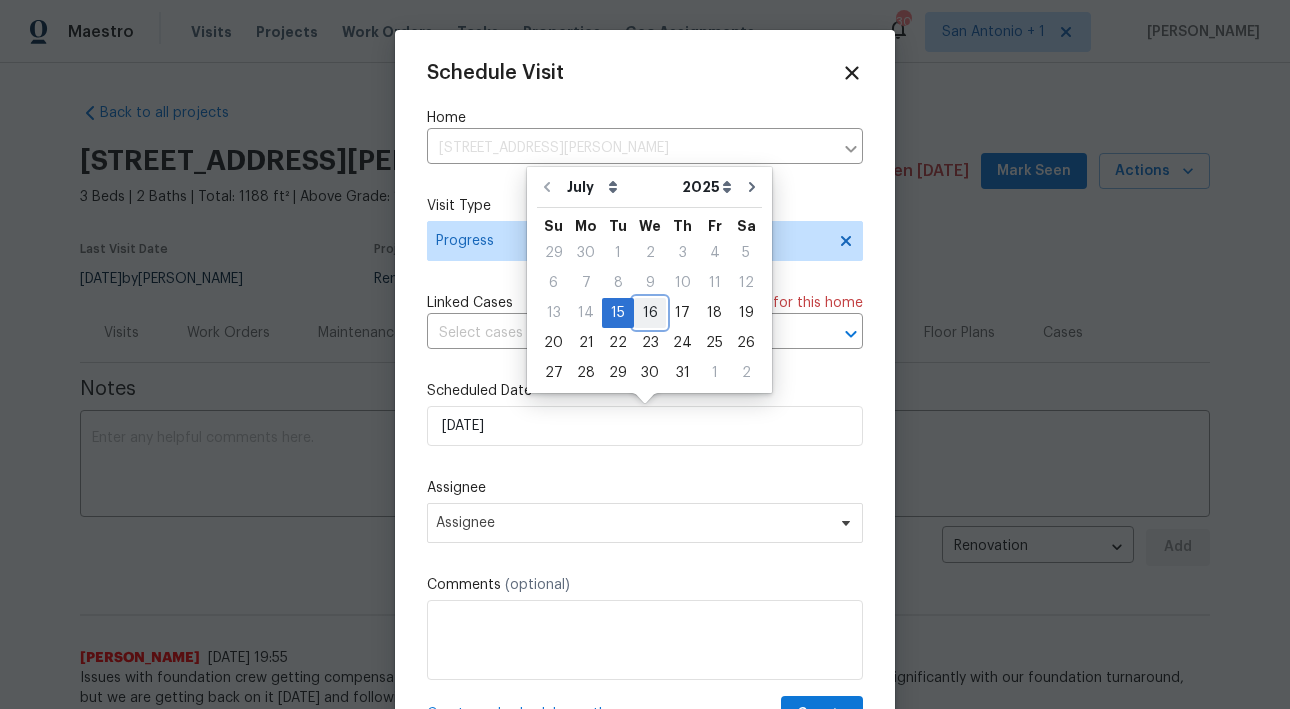 click on "16" at bounding box center [650, 313] 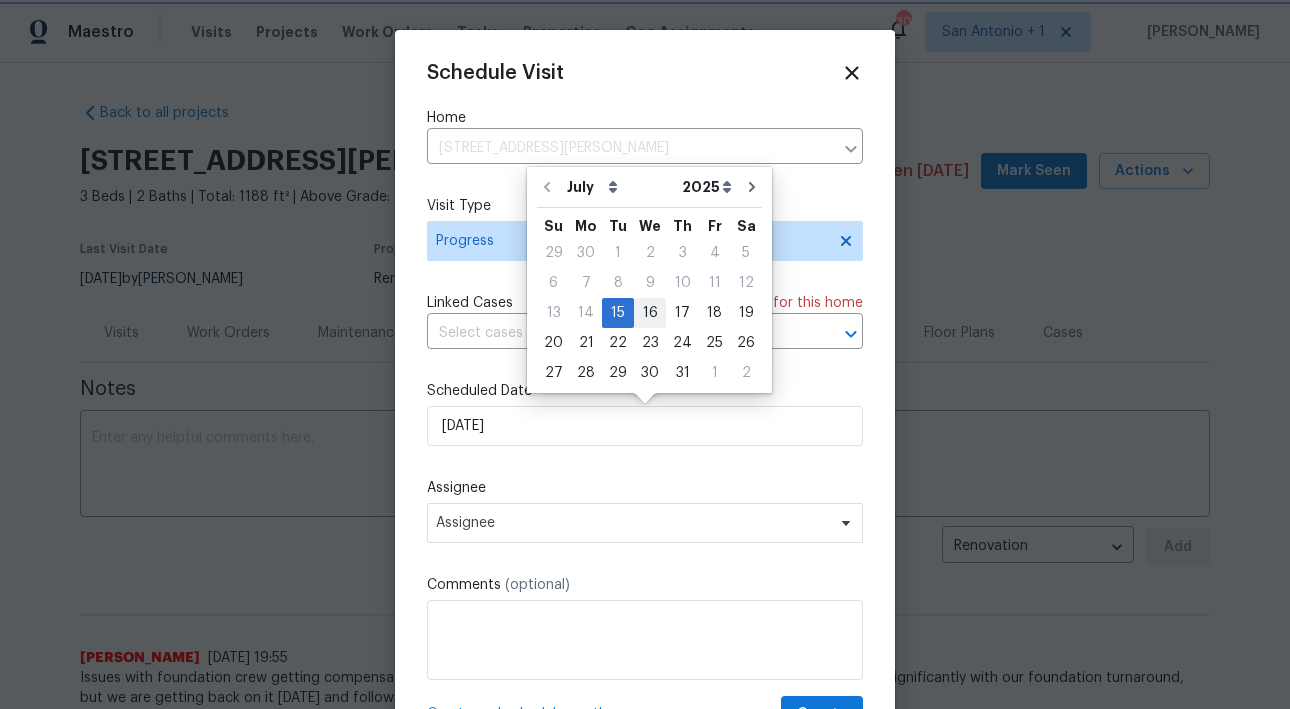 type on "[DATE]" 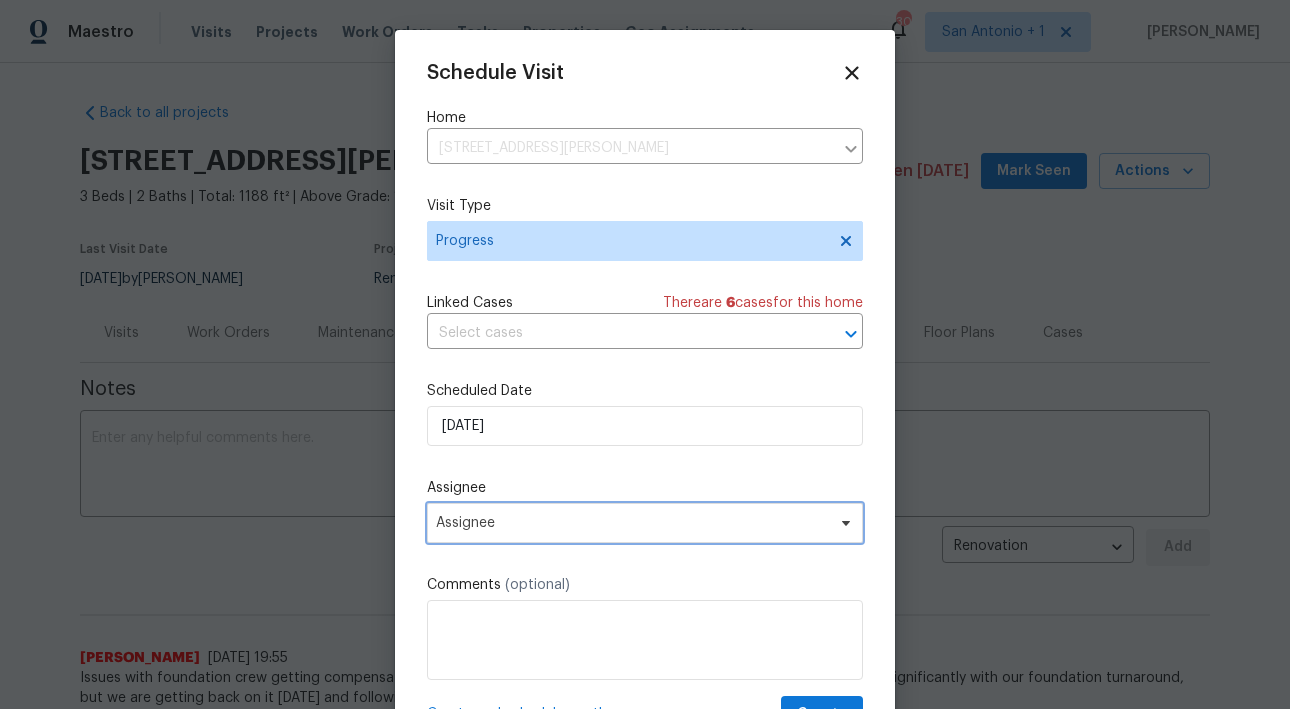click on "Assignee" at bounding box center (632, 523) 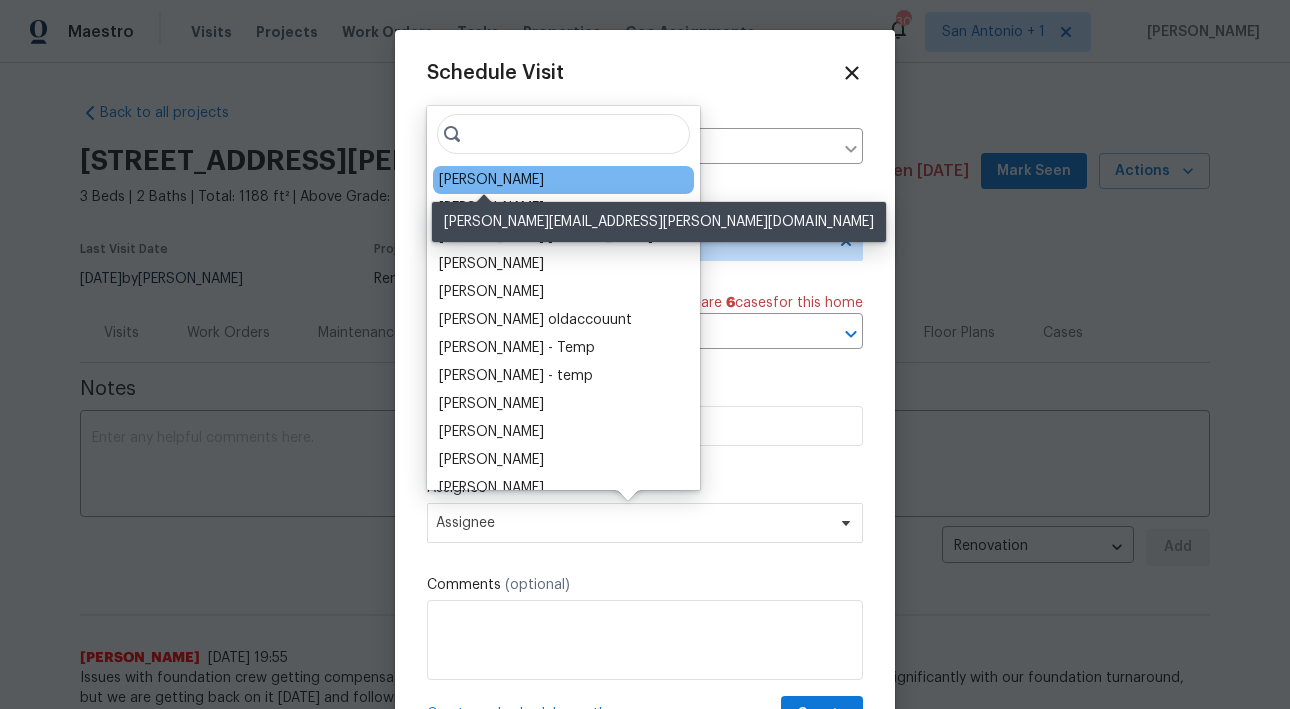 click on "[PERSON_NAME]" at bounding box center [491, 180] 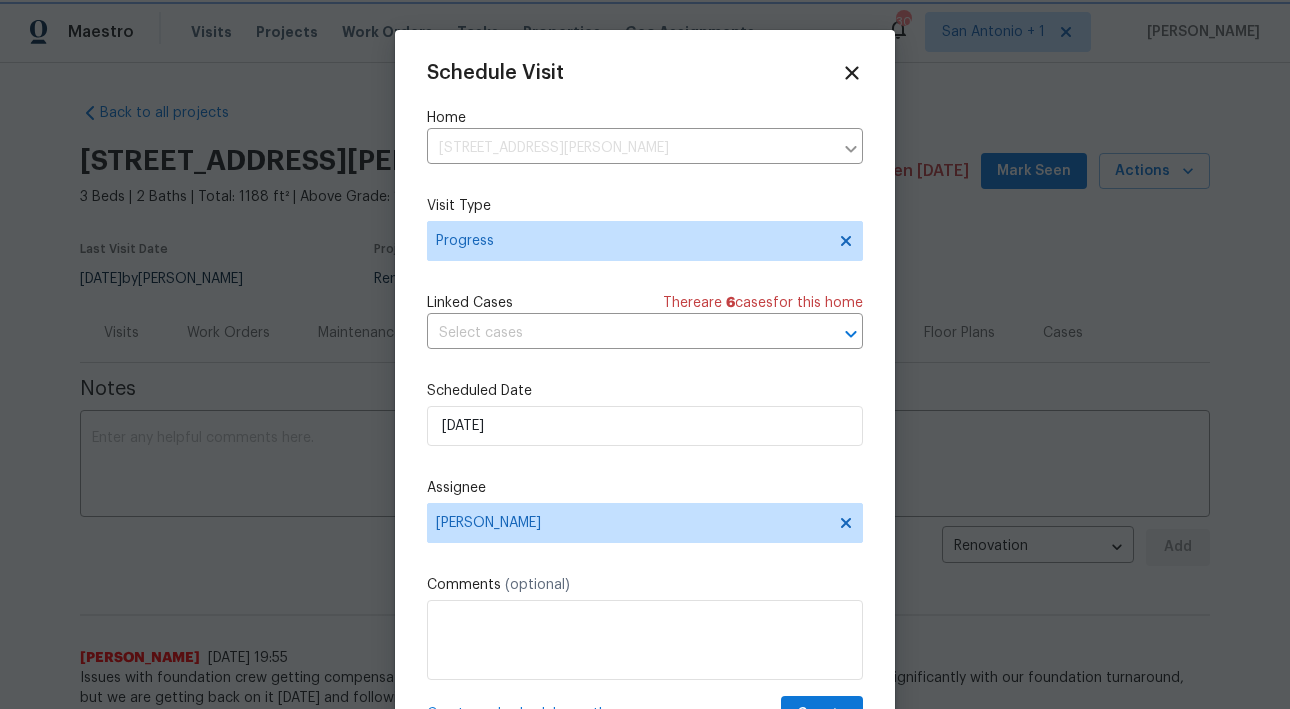 scroll, scrollTop: 36, scrollLeft: 0, axis: vertical 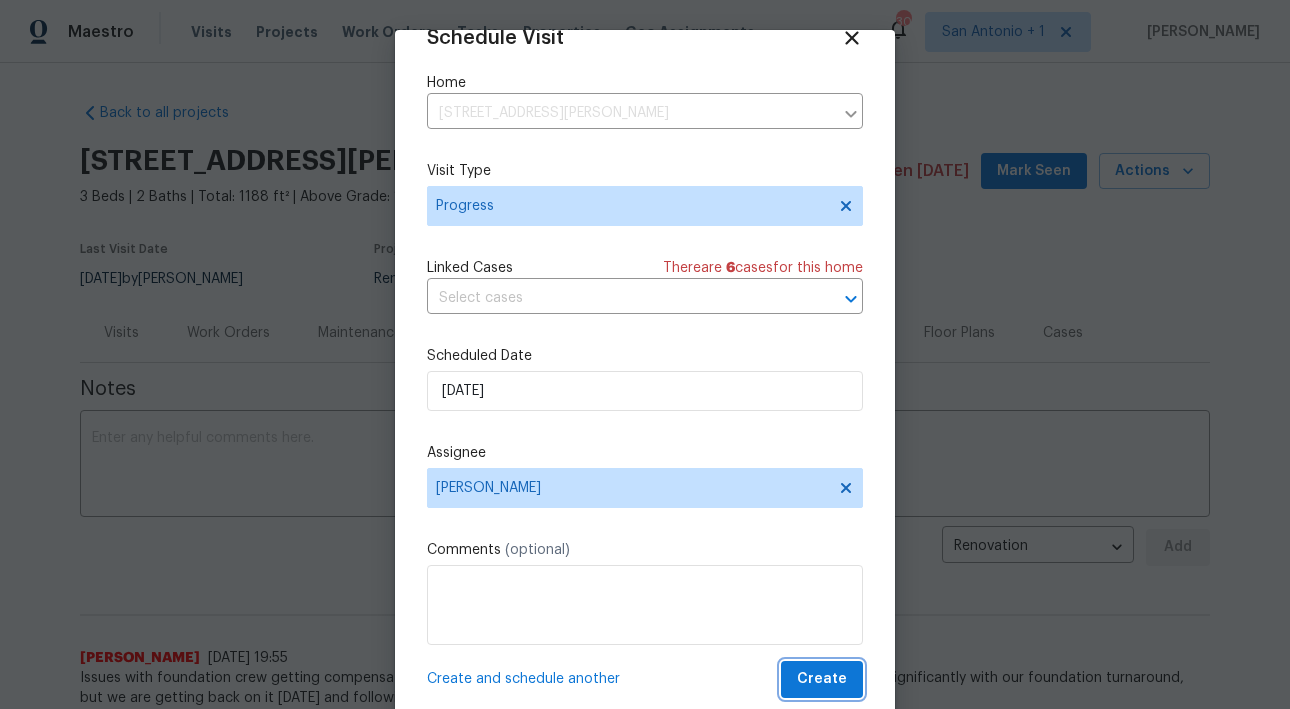 click on "Create" at bounding box center (822, 679) 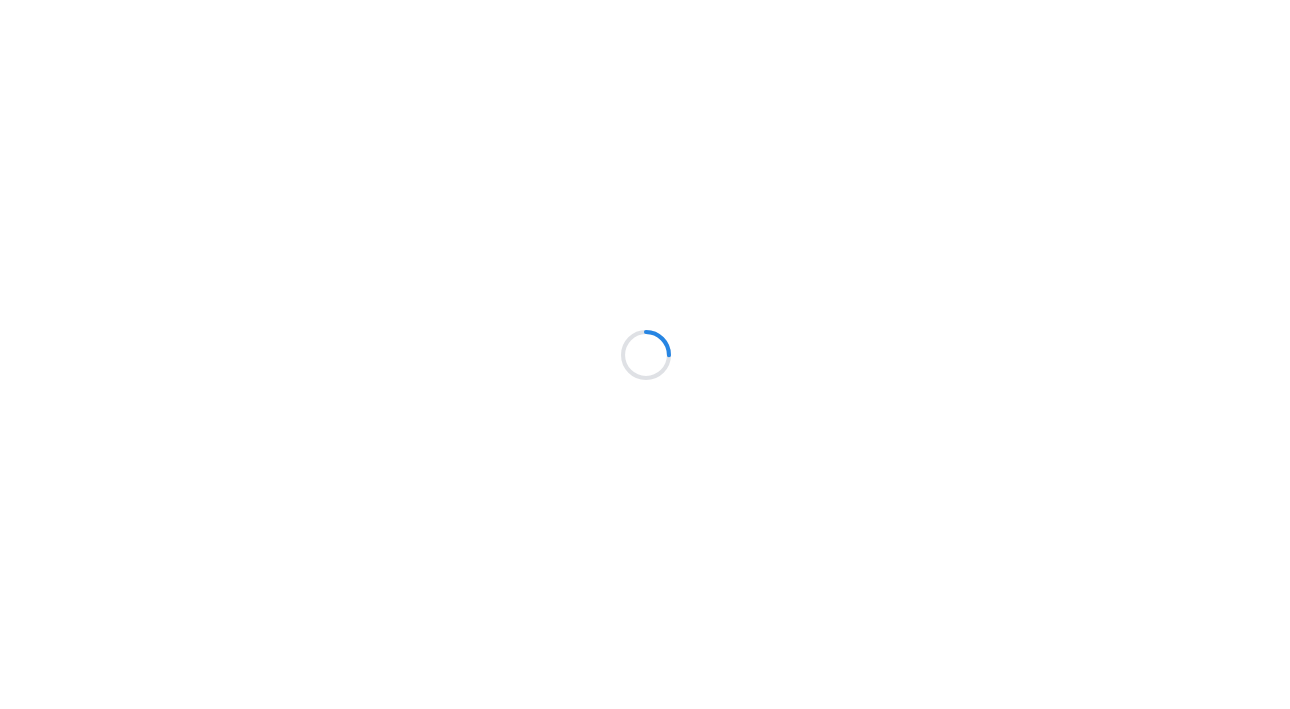 scroll, scrollTop: 0, scrollLeft: 0, axis: both 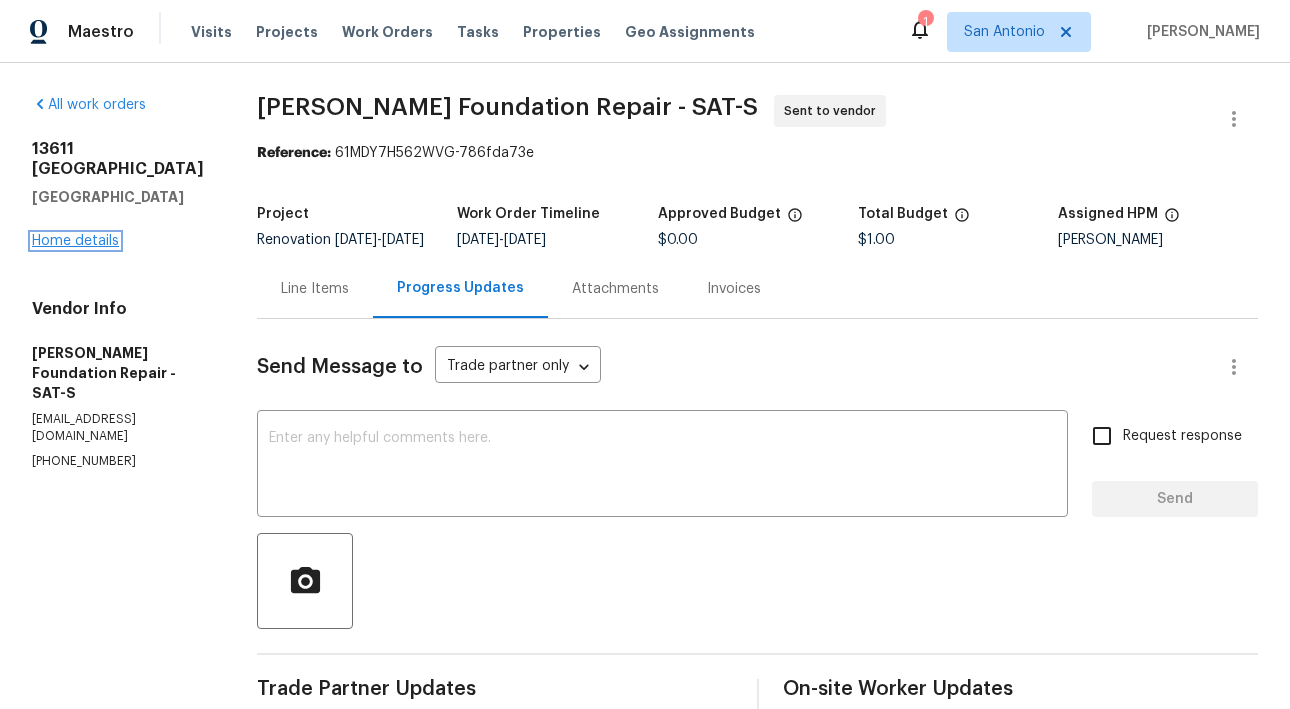 click on "Home details" at bounding box center (75, 241) 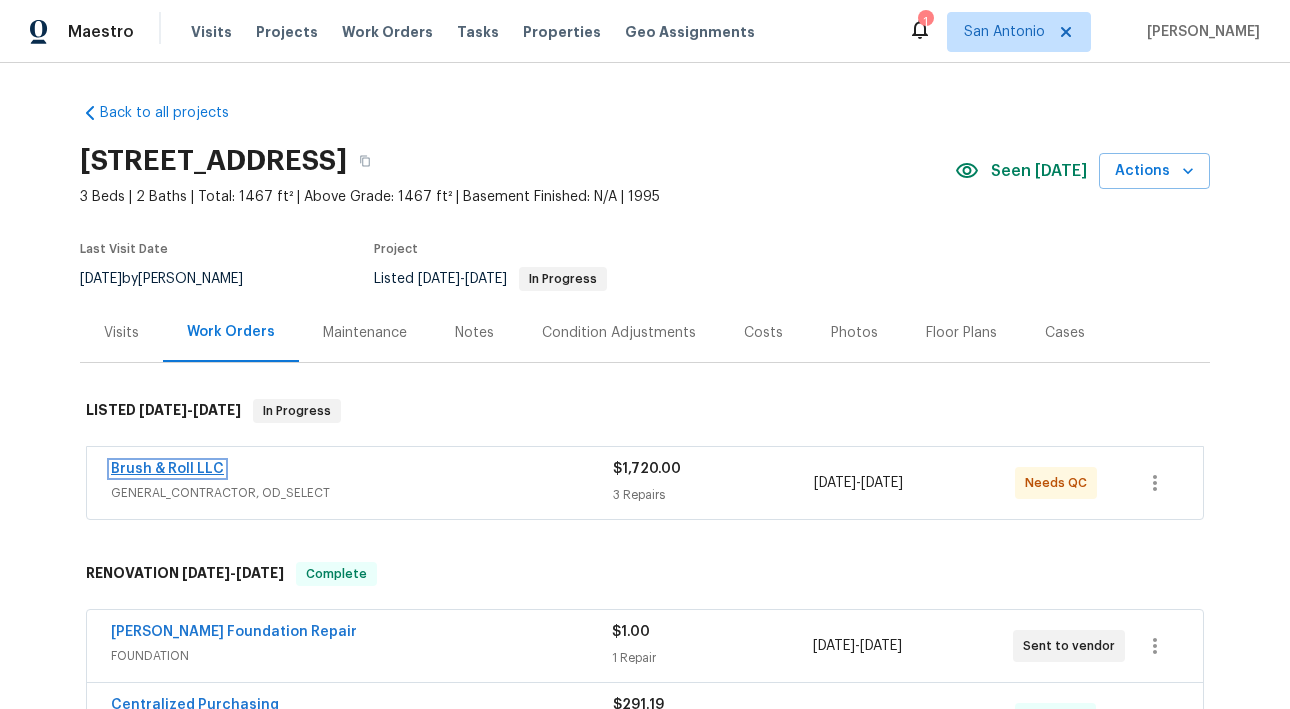 click on "Brush & Roll LLC" at bounding box center (167, 469) 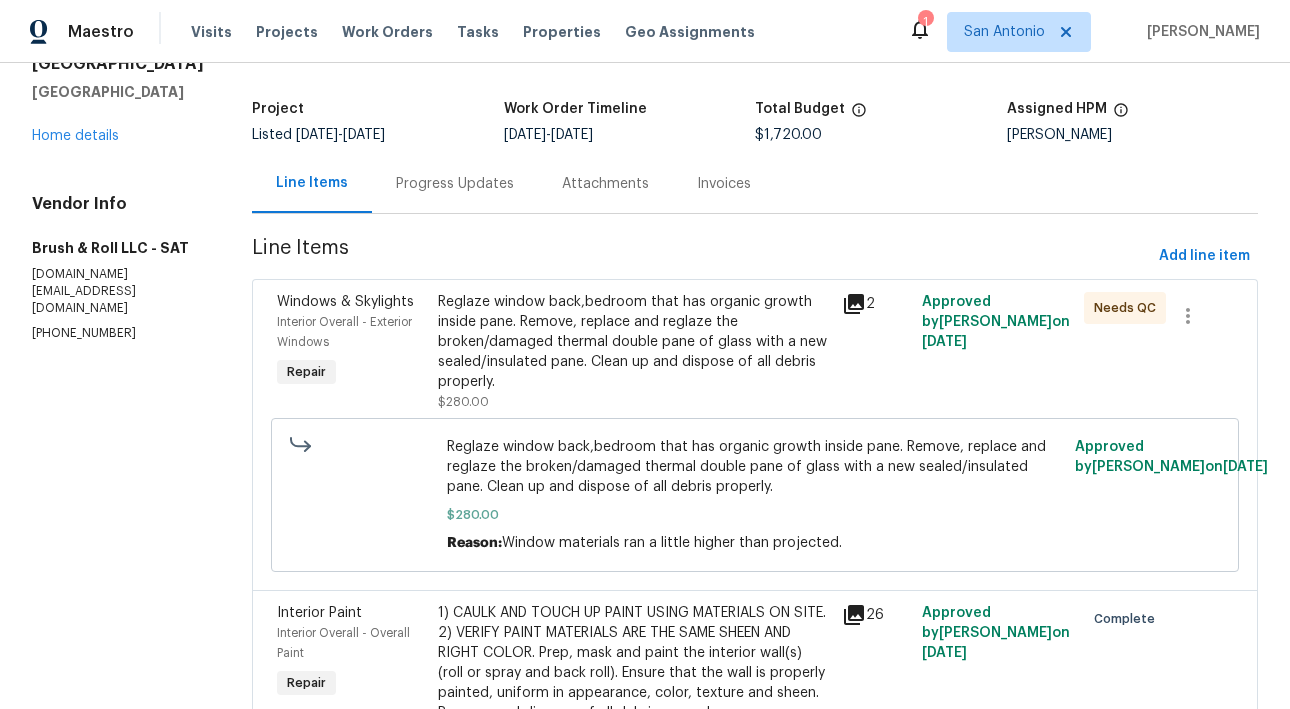 scroll, scrollTop: 106, scrollLeft: 0, axis: vertical 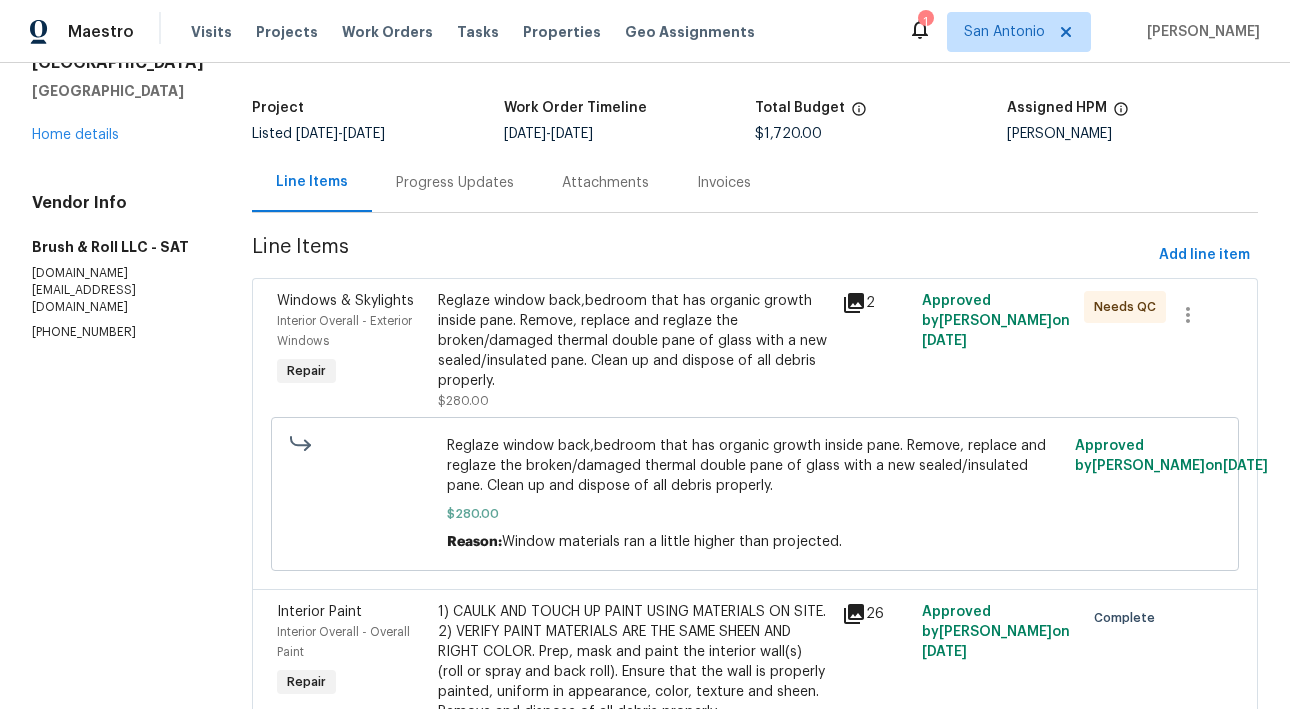 click on "Reglaze window back,bedroom that has organic growth inside pane.
Remove, replace and reglaze the broken/damaged thermal double pane of glass with a new sealed/insulated pane. Clean up and dispose of all debris properly." at bounding box center [633, 341] 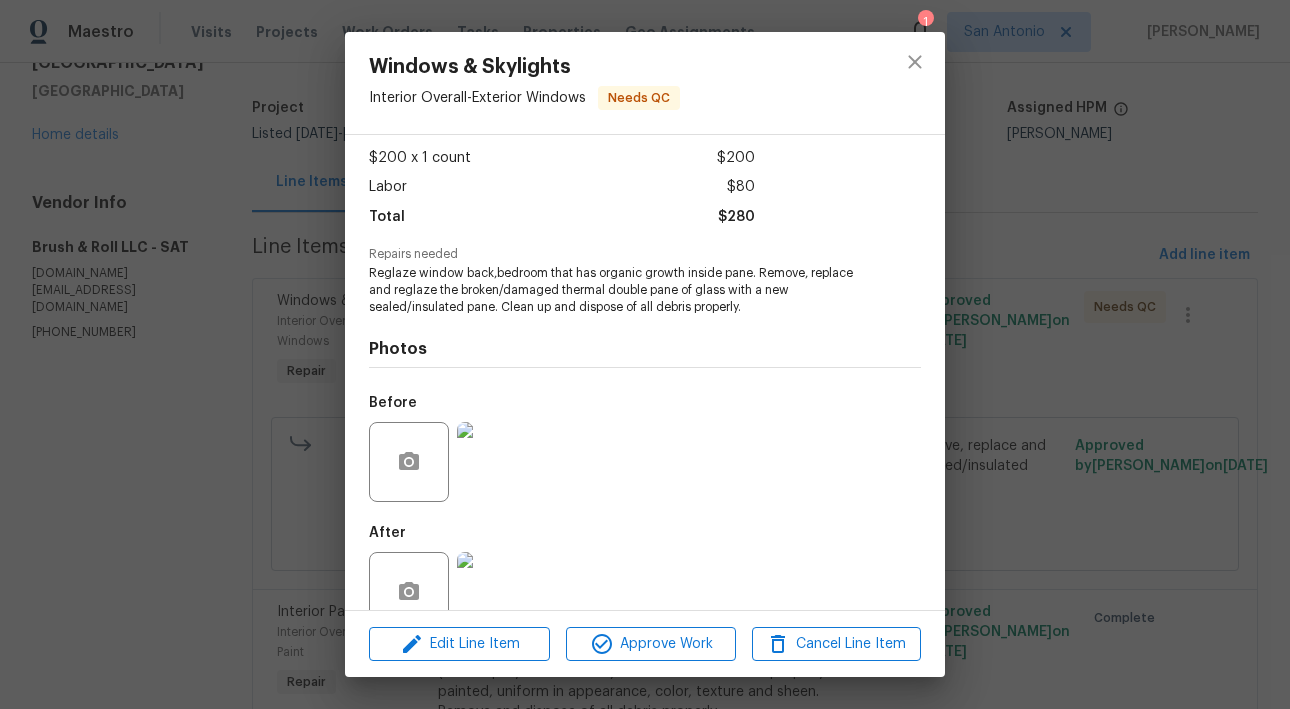 scroll, scrollTop: 145, scrollLeft: 0, axis: vertical 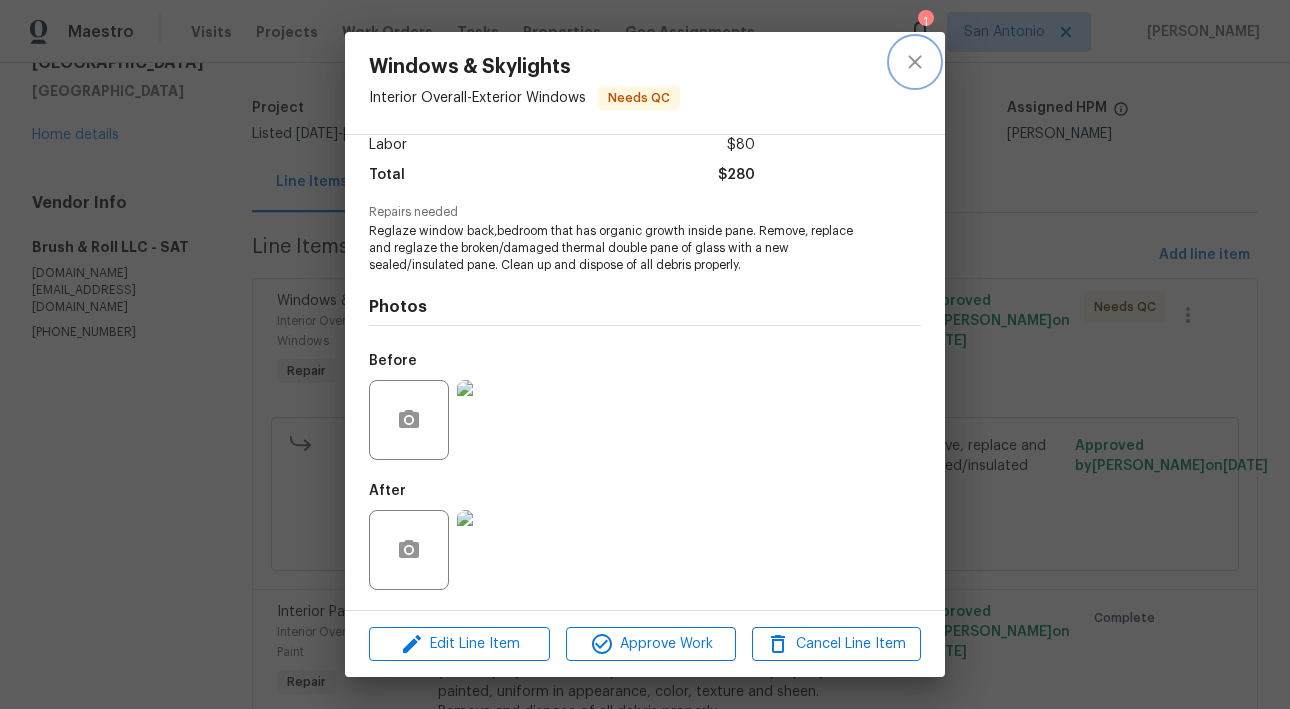 click 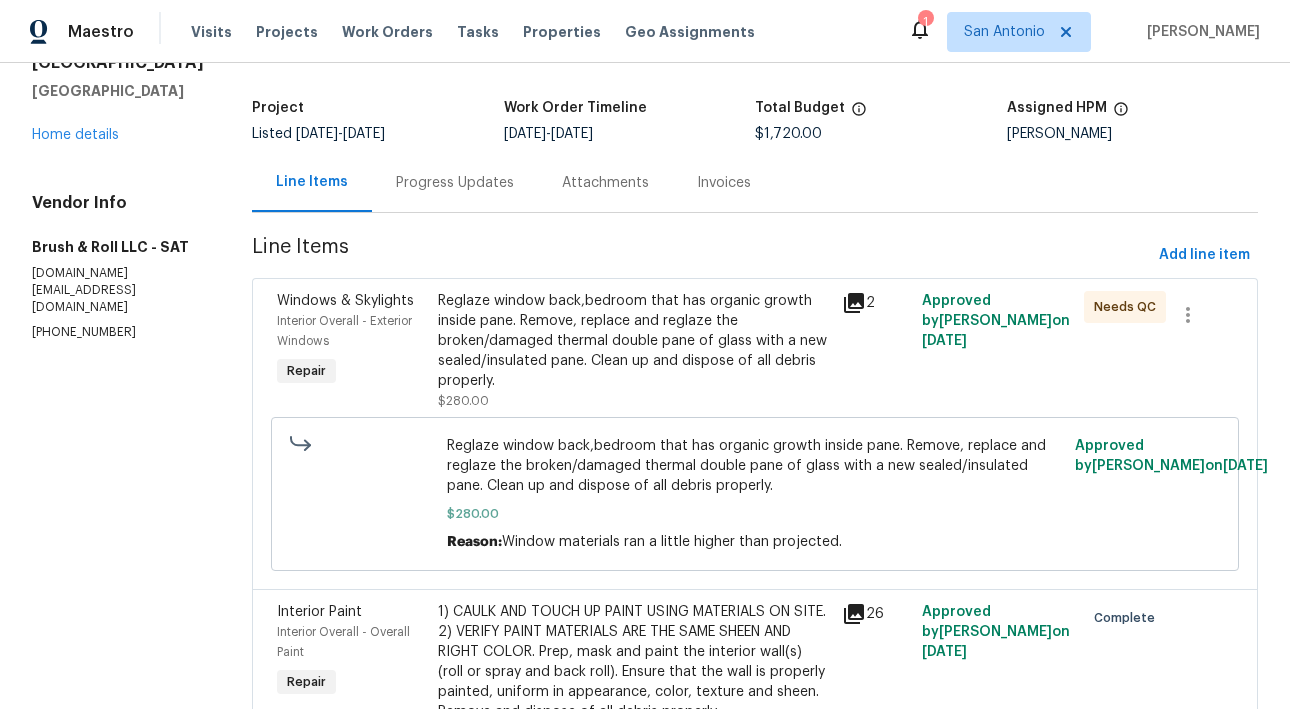 click on "Progress Updates" at bounding box center [455, 183] 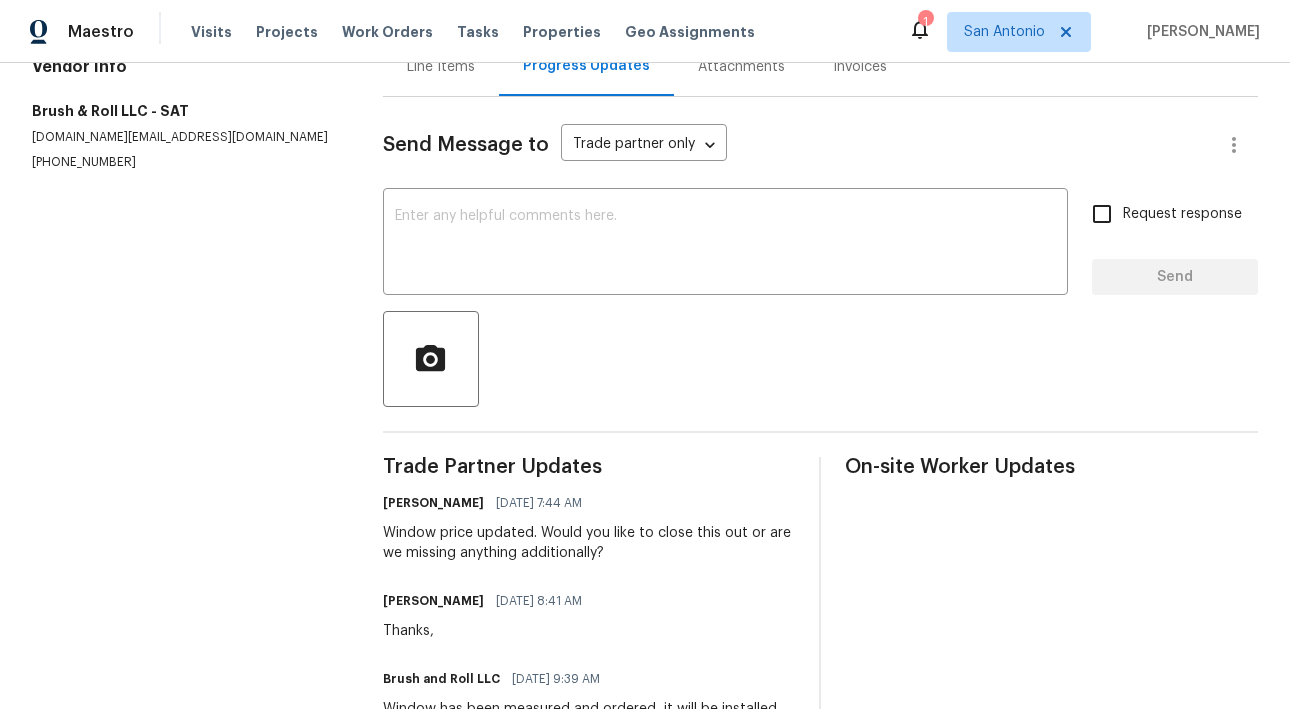 scroll, scrollTop: 85, scrollLeft: 0, axis: vertical 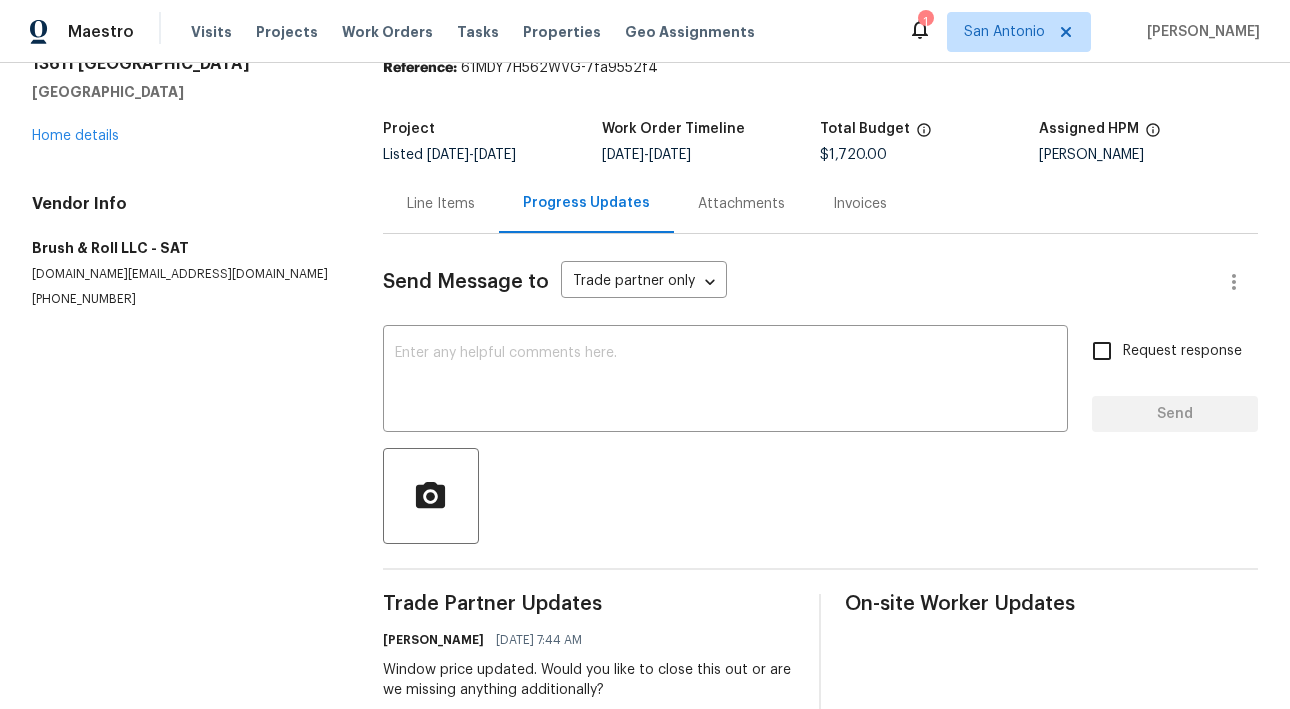 click on "Line Items" at bounding box center (441, 204) 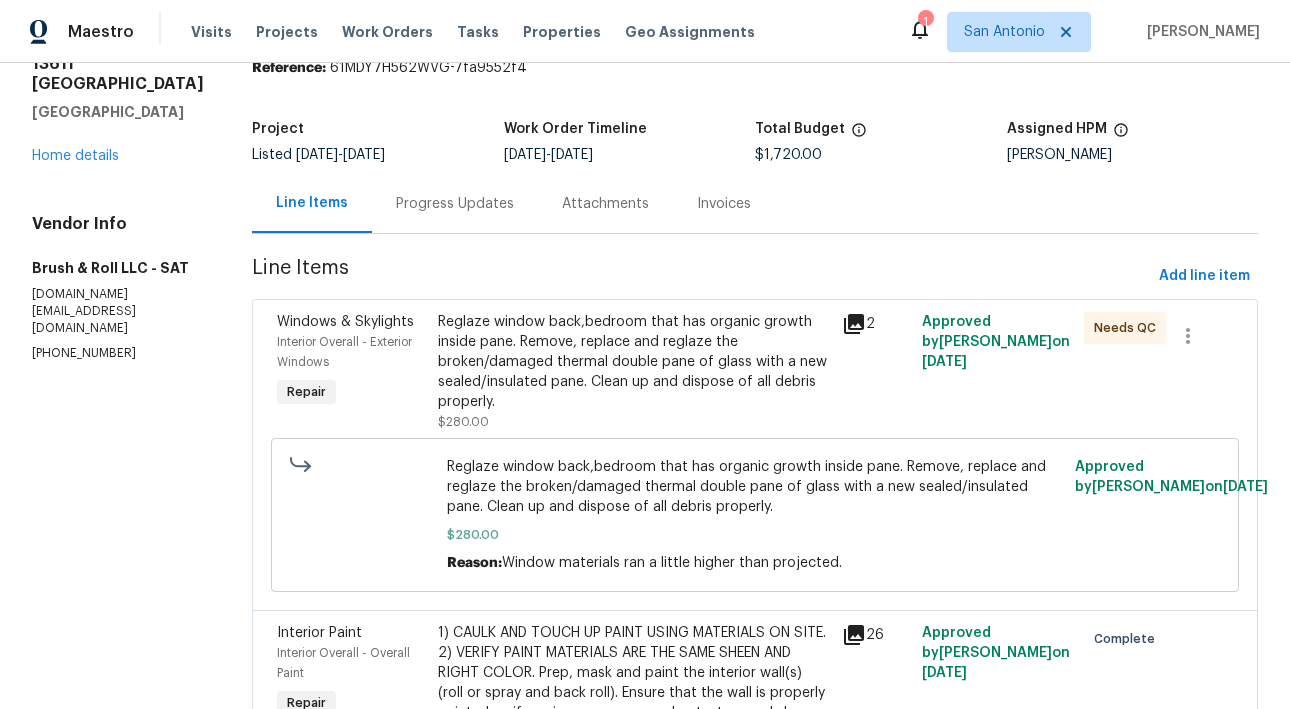 click on "Reglaze window back,bedroom that has organic growth inside pane.
Remove, replace and reglaze the broken/damaged thermal double pane of glass with a new sealed/insulated pane. Clean up and dispose of all debris properly." at bounding box center (633, 362) 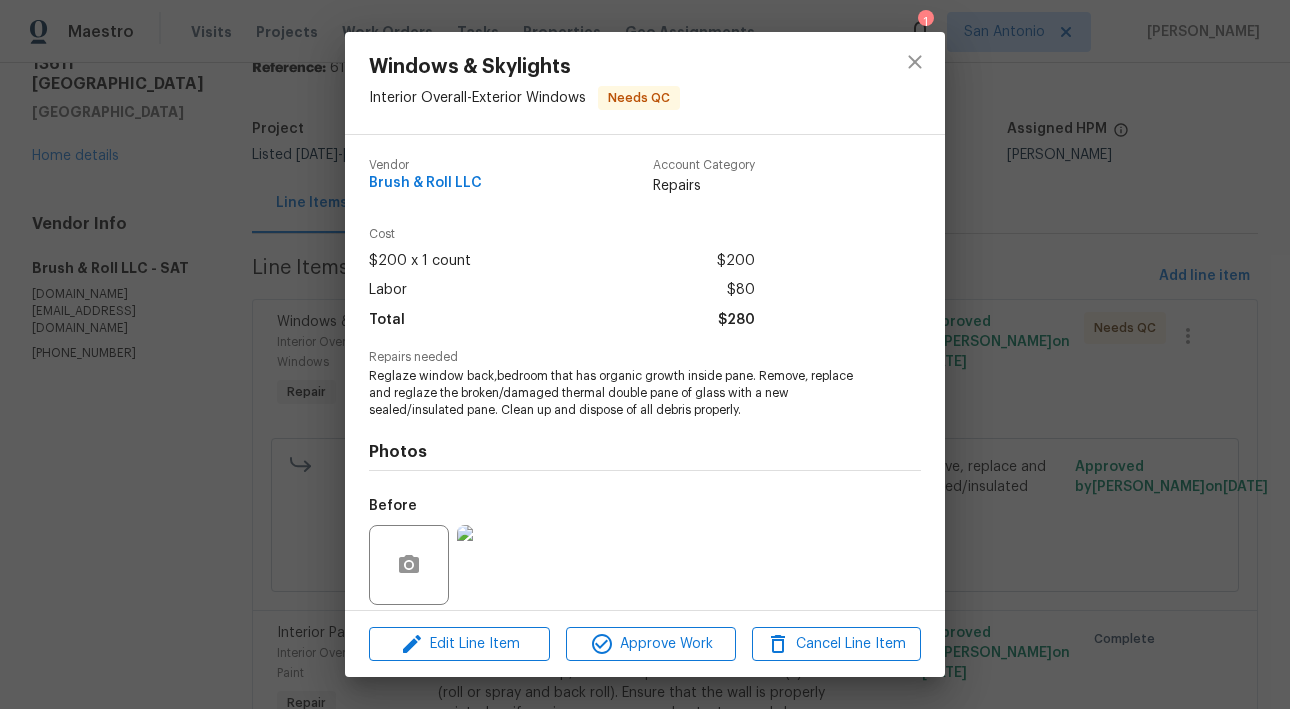 scroll, scrollTop: 145, scrollLeft: 0, axis: vertical 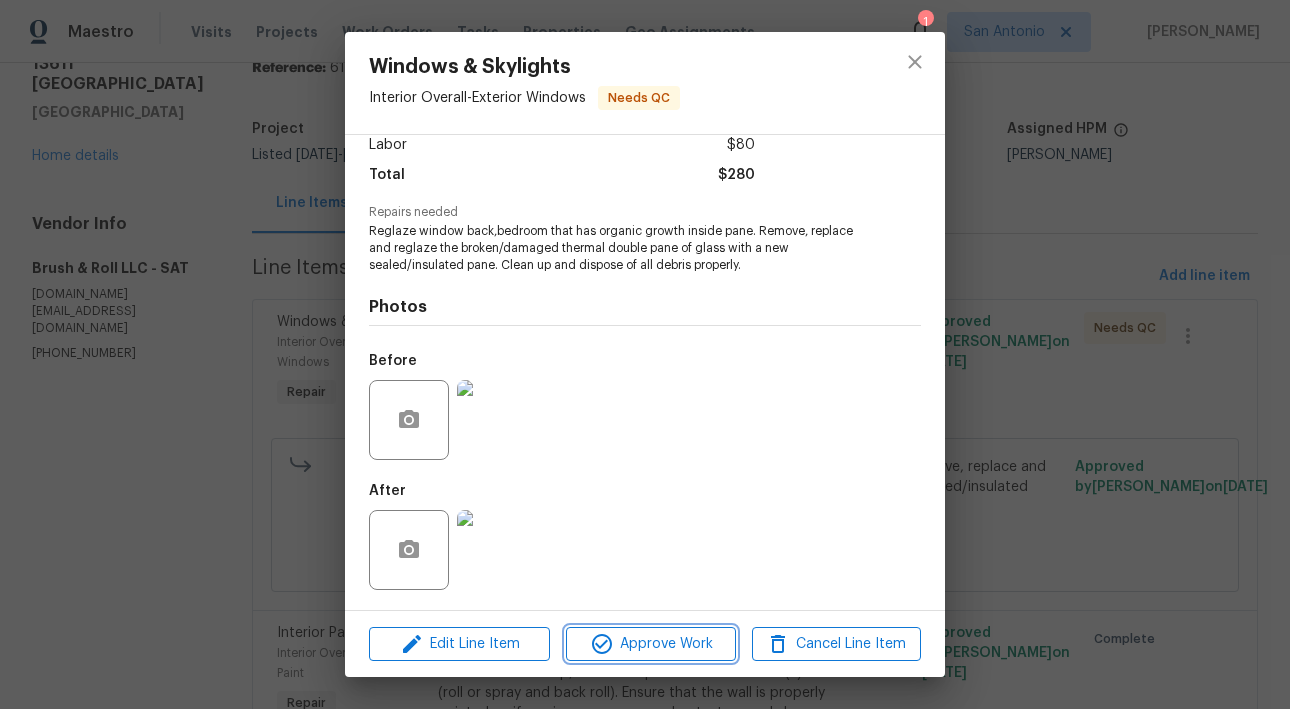 click on "Approve Work" at bounding box center [650, 644] 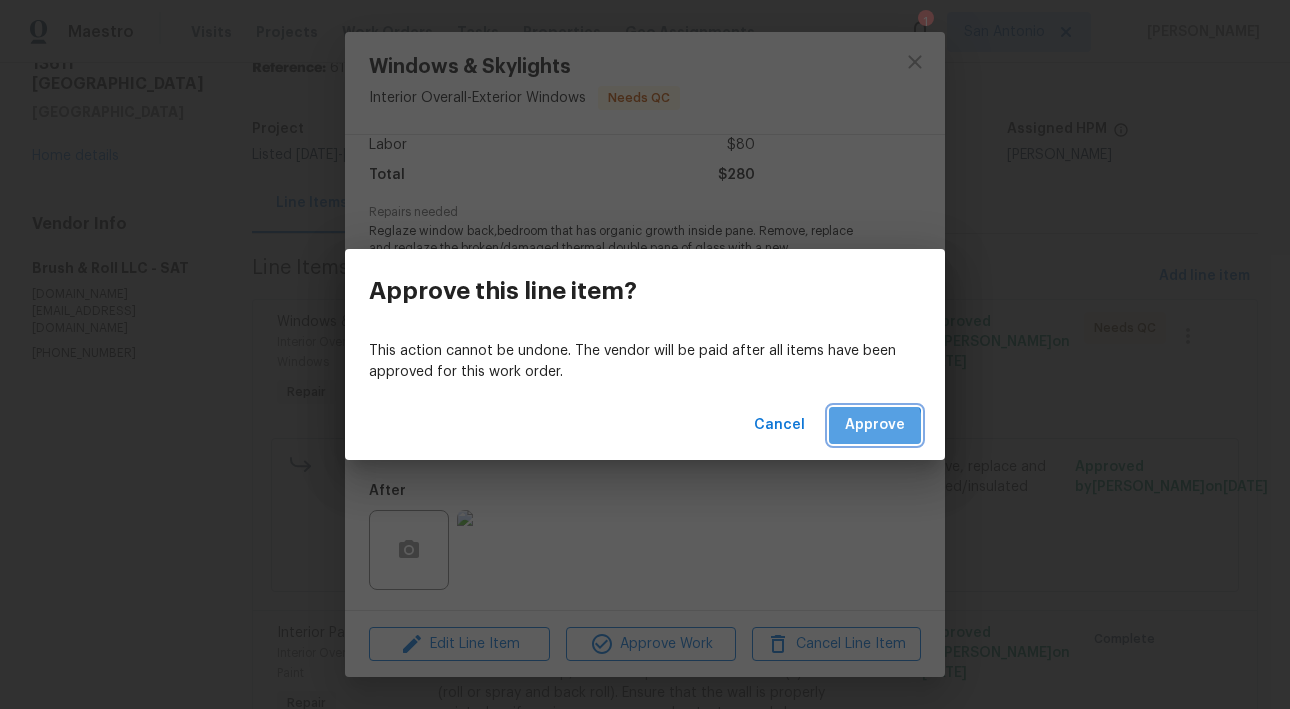click on "Approve" at bounding box center (875, 425) 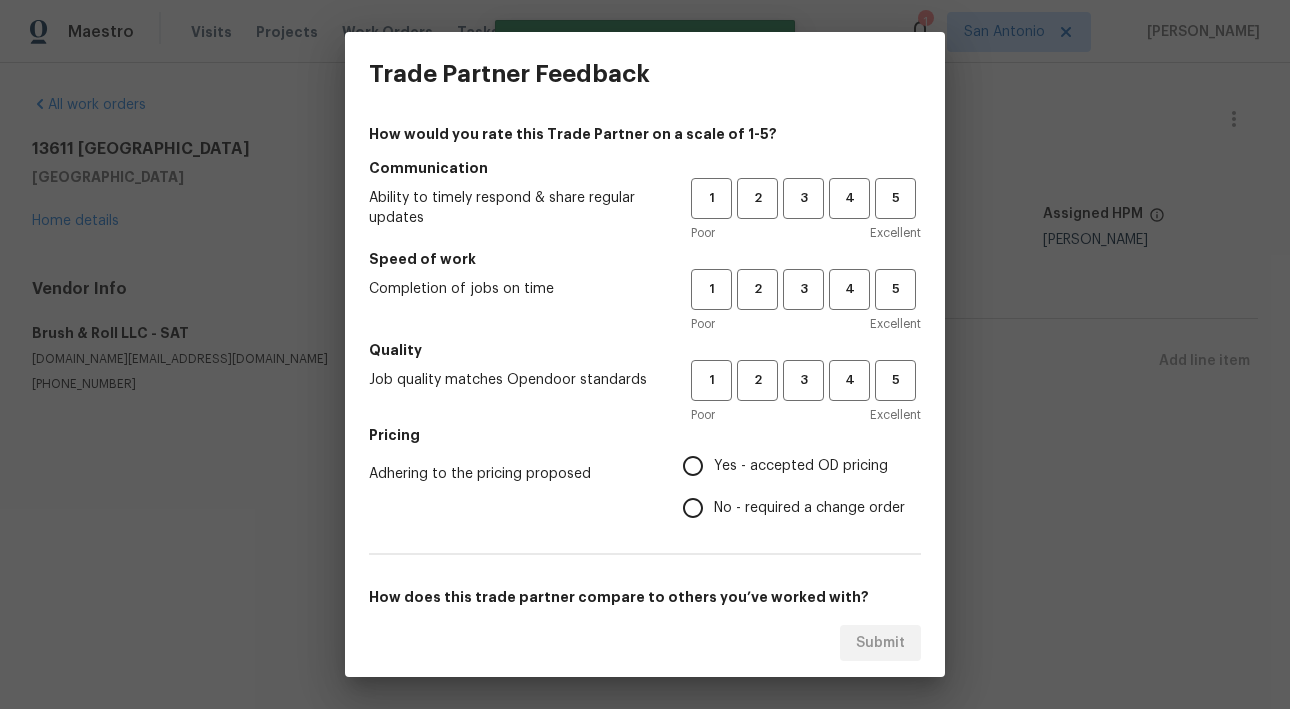 scroll, scrollTop: 0, scrollLeft: 0, axis: both 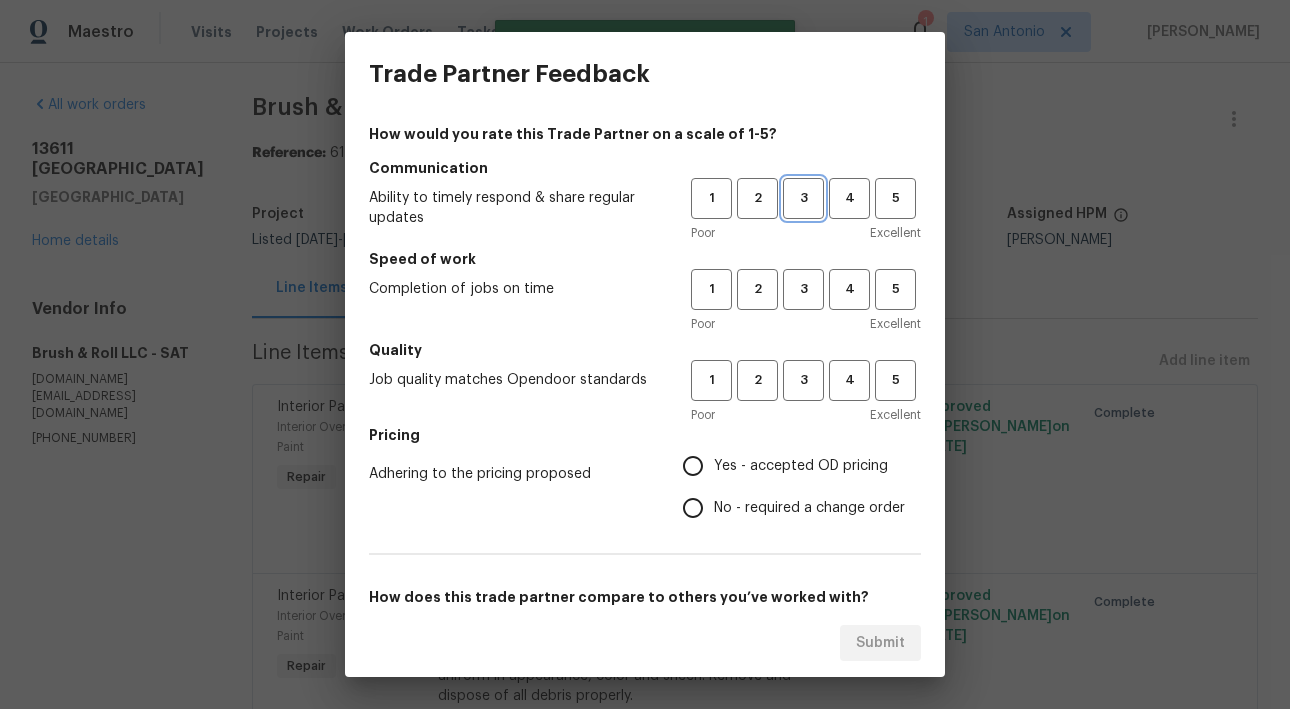 click on "3" at bounding box center [803, 198] 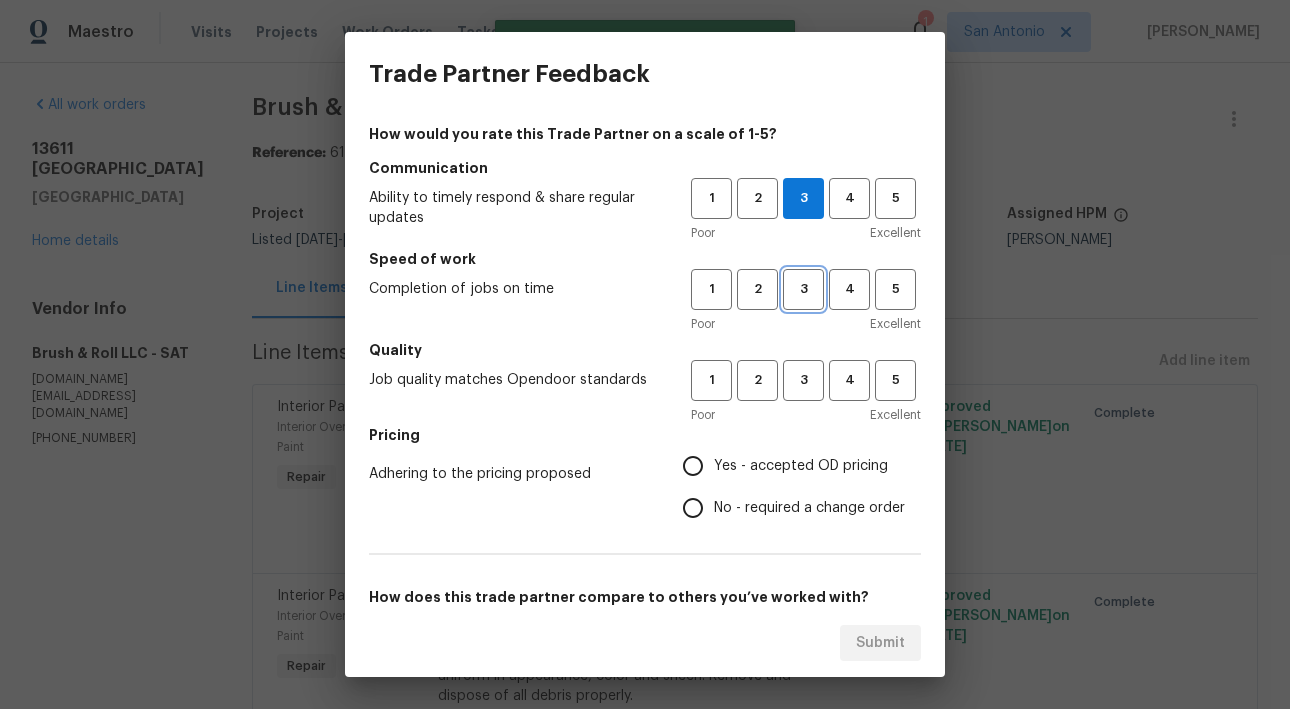 click on "3" at bounding box center [803, 289] 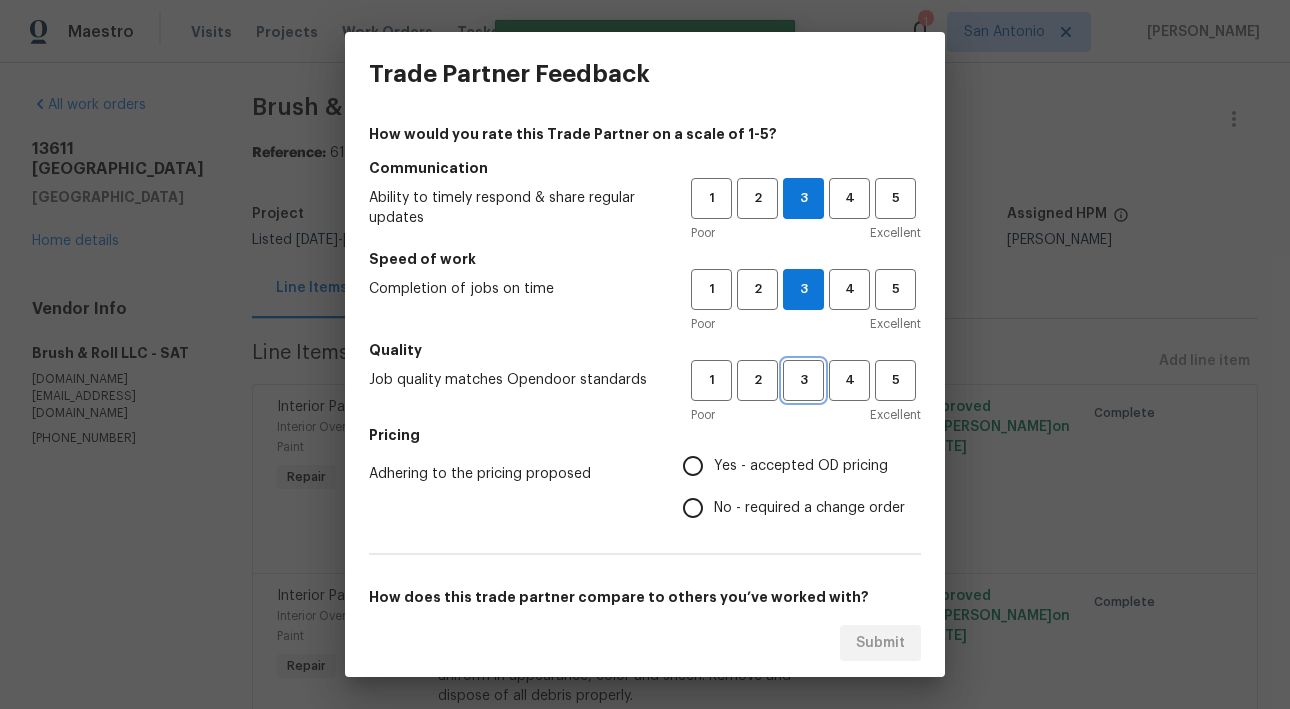 click on "3" at bounding box center [803, 380] 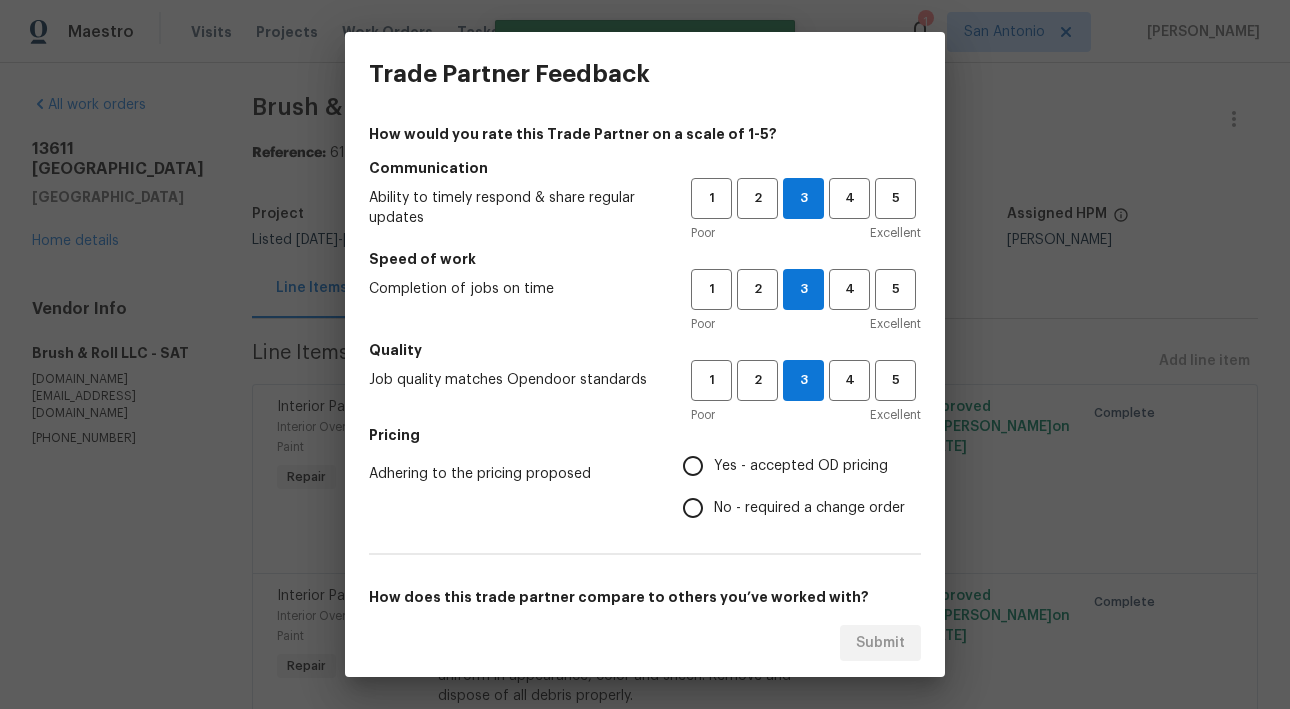 click on "Yes - accepted OD pricing" at bounding box center (788, 466) 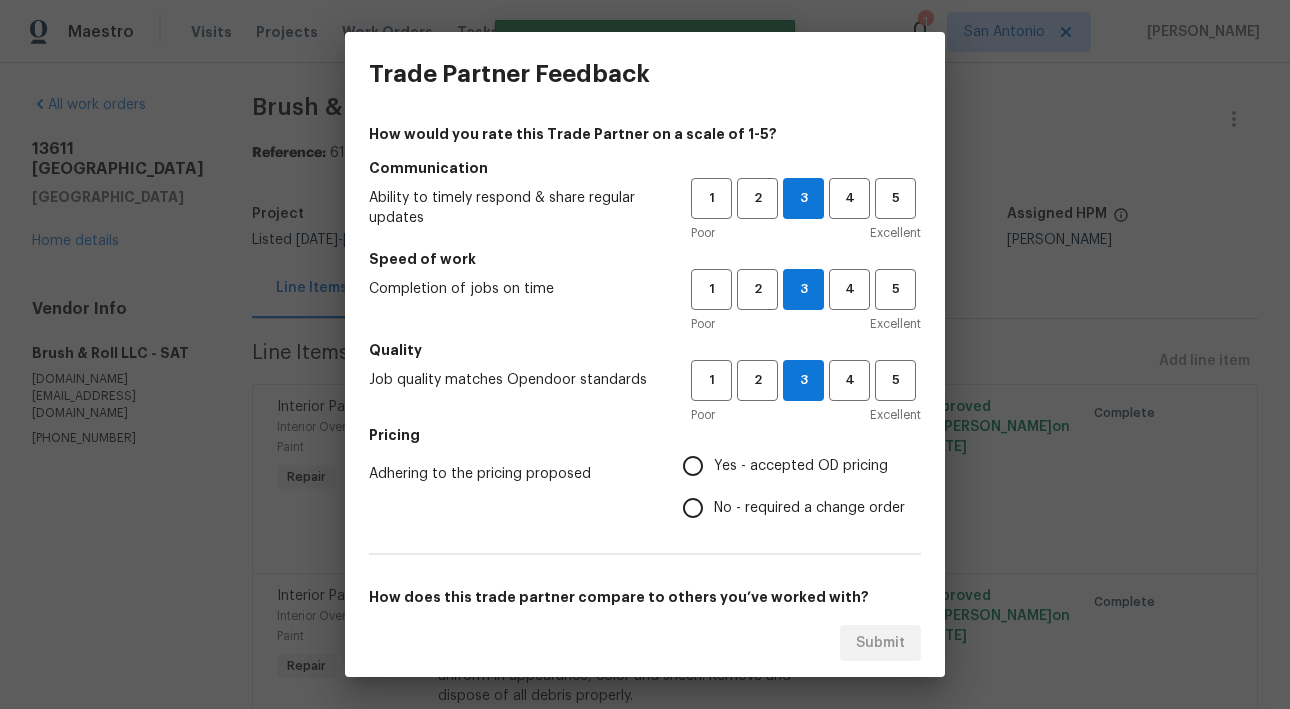 click on "Yes - accepted OD pricing" at bounding box center [693, 466] 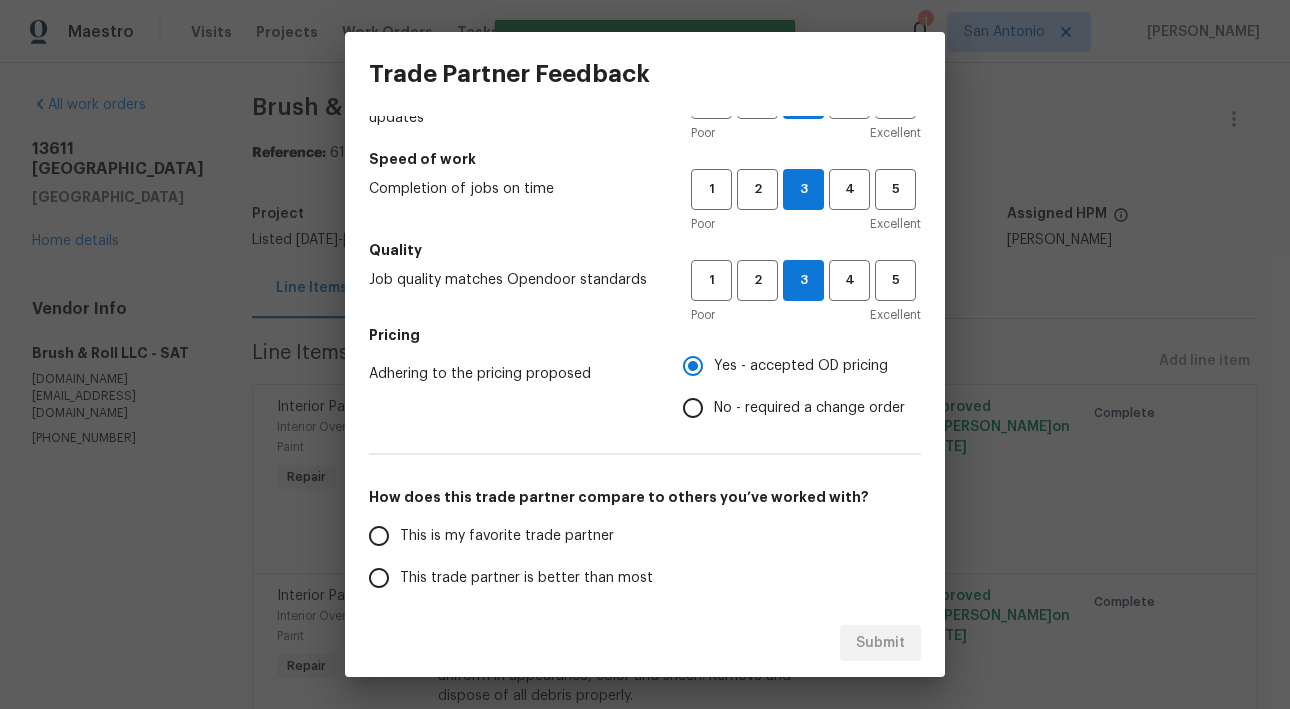scroll, scrollTop: 243, scrollLeft: 0, axis: vertical 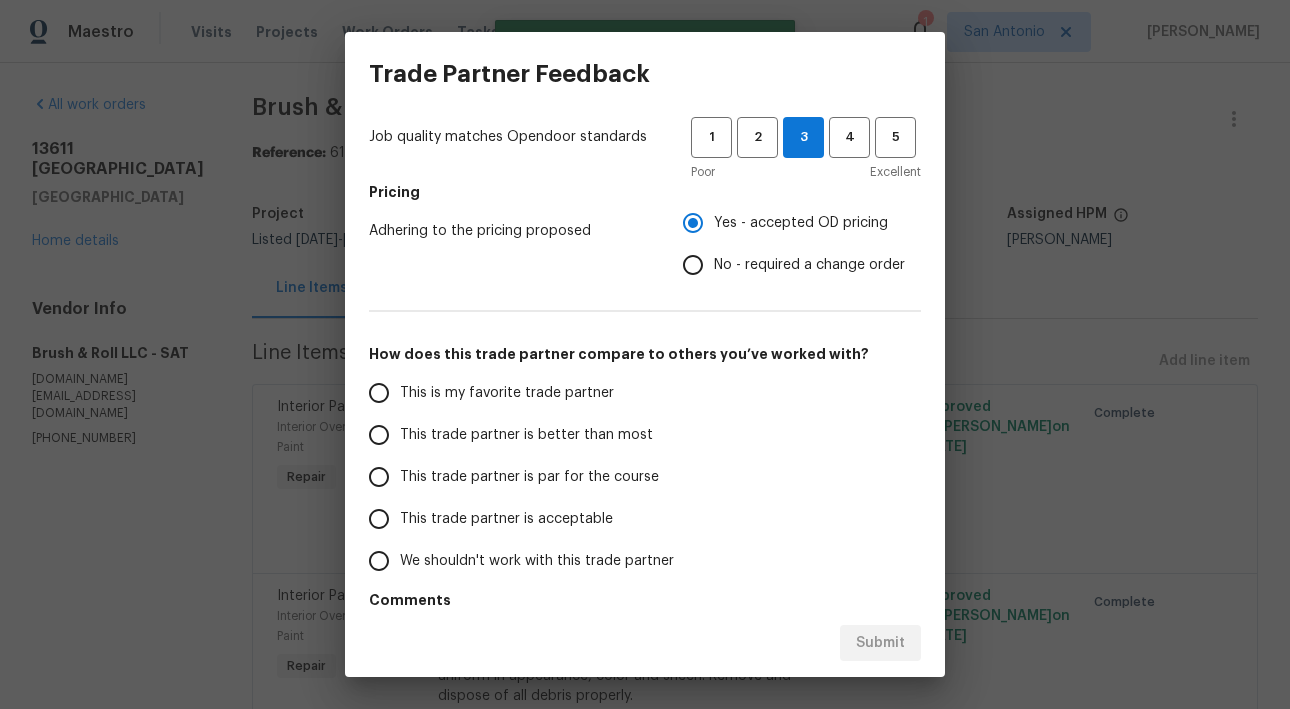 click on "This trade partner is par for the course" at bounding box center [529, 477] 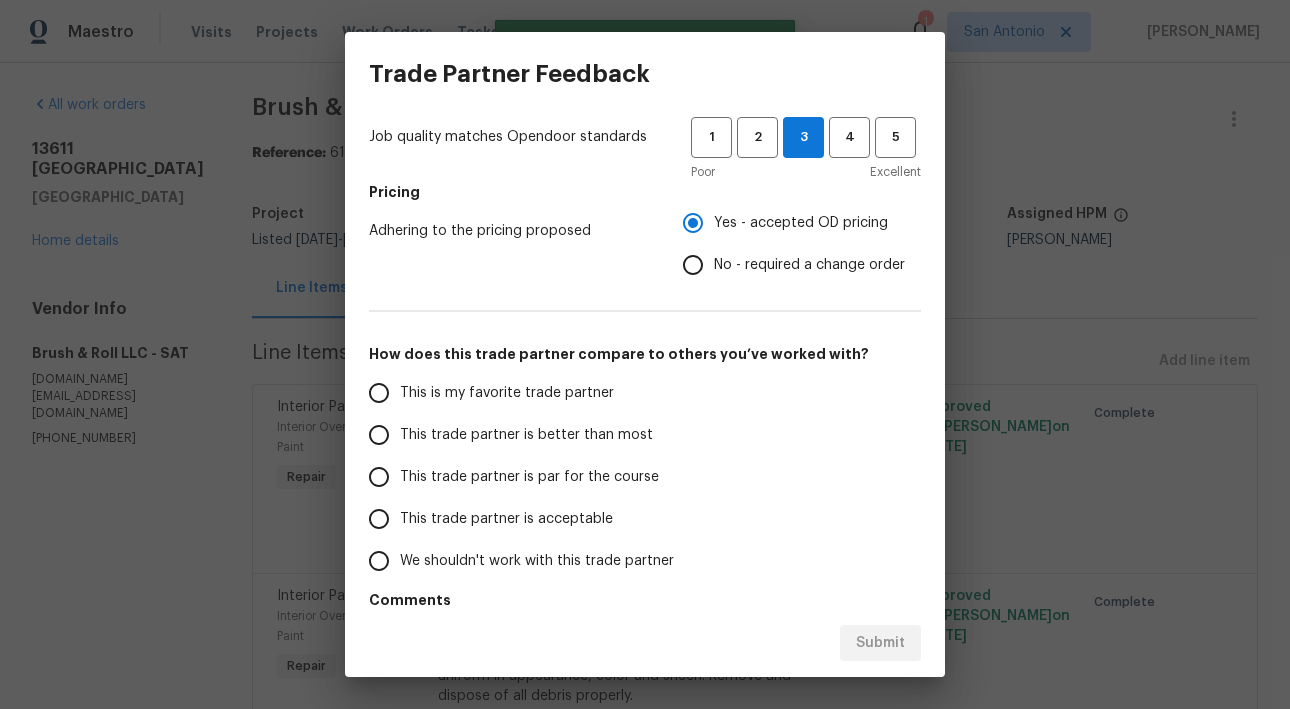 click on "This trade partner is par for the course" at bounding box center [379, 477] 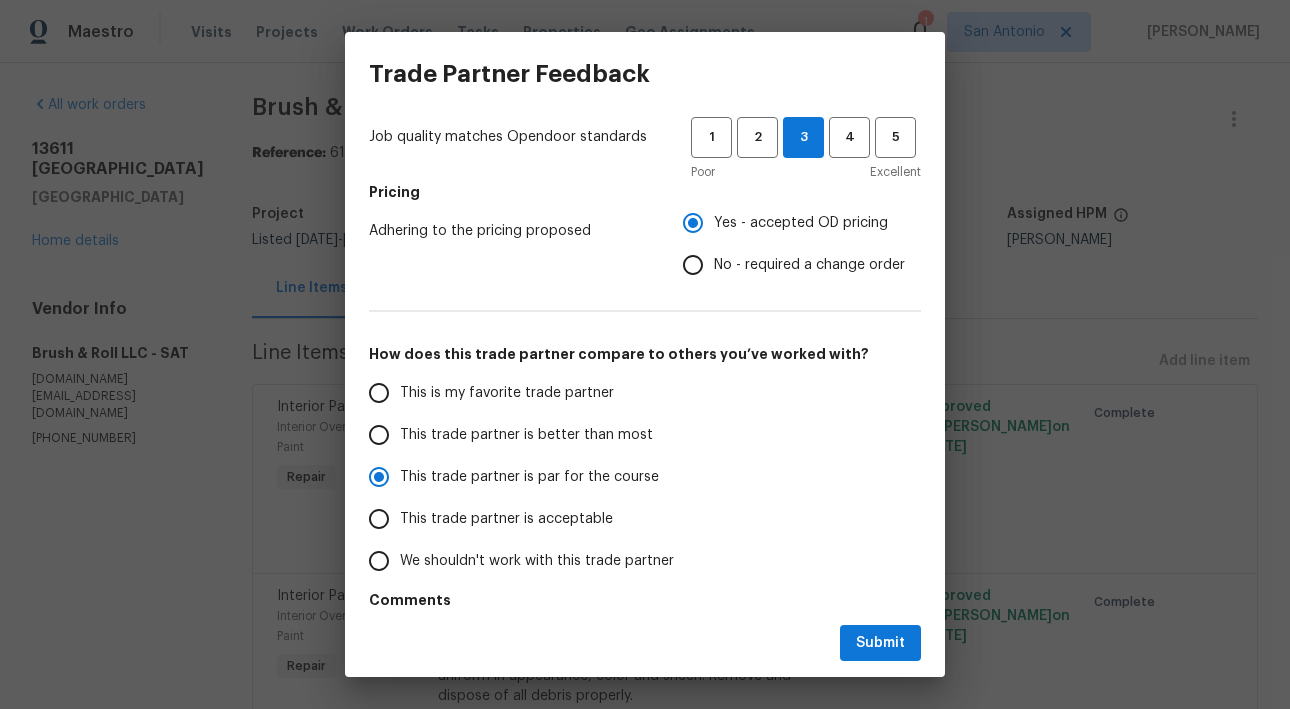 radio on "true" 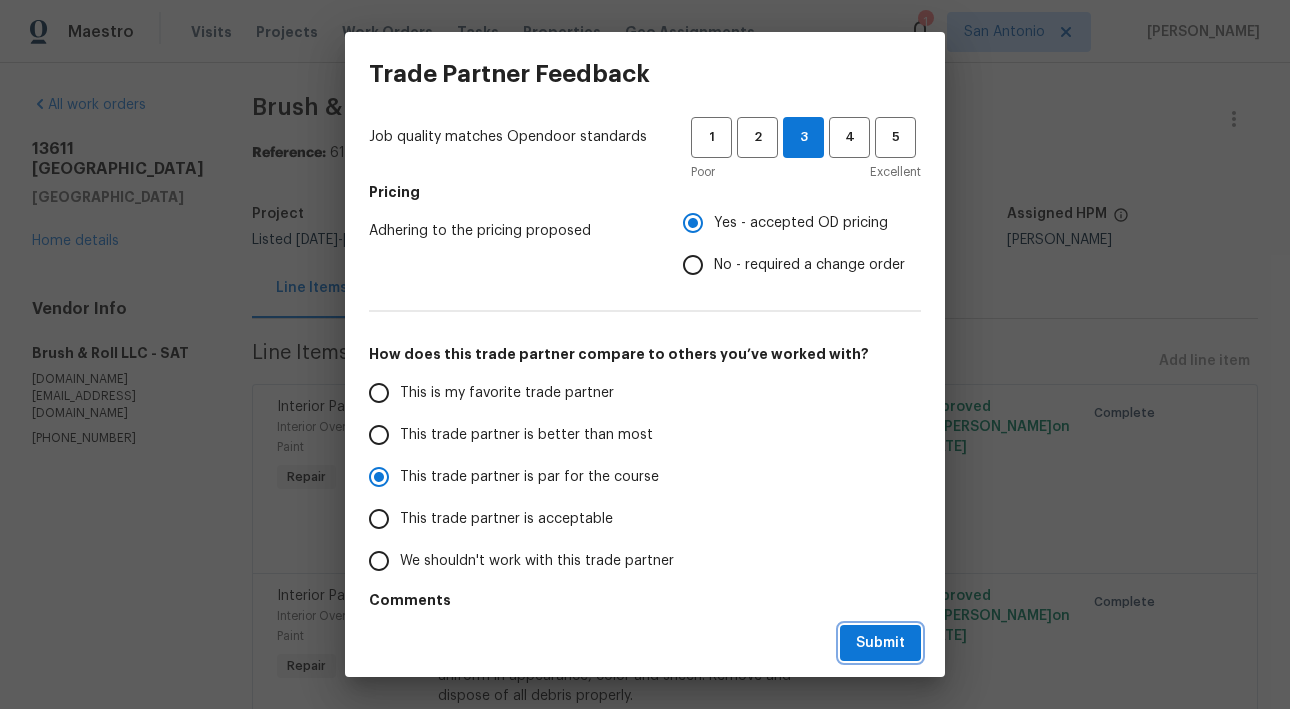 click on "Submit" at bounding box center [880, 643] 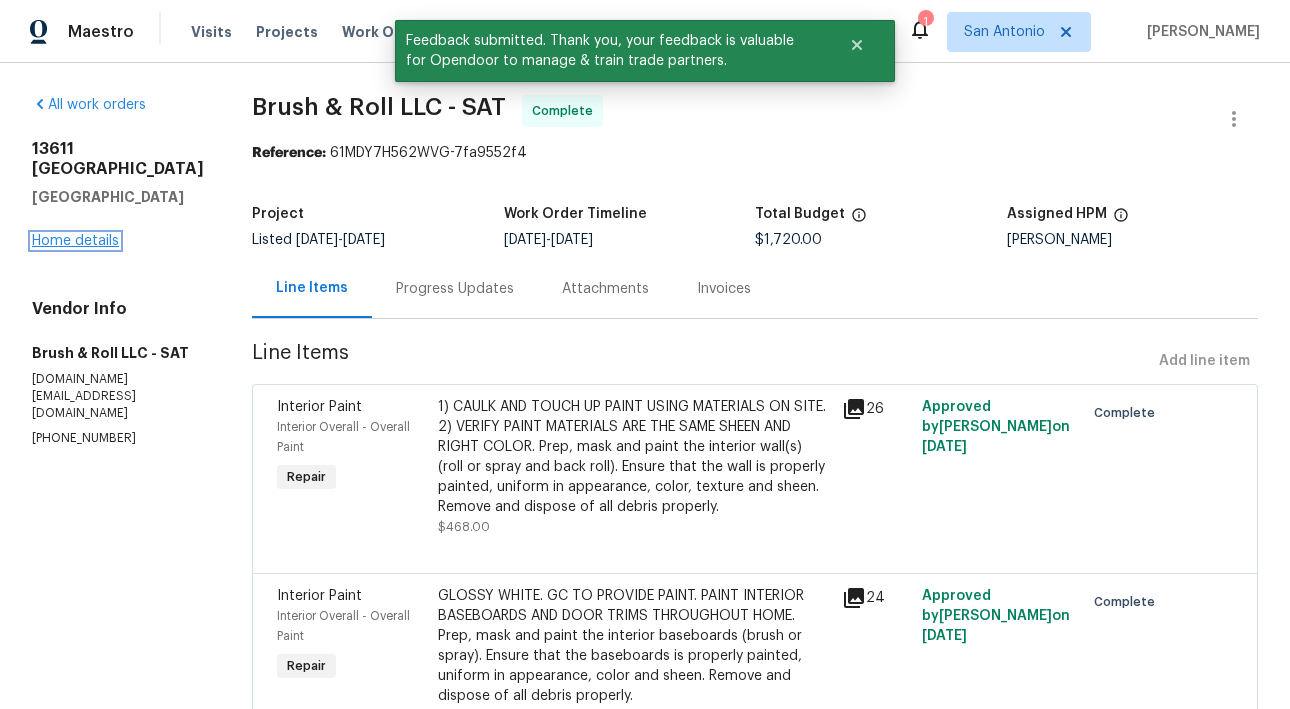 click on "Home details" at bounding box center (75, 241) 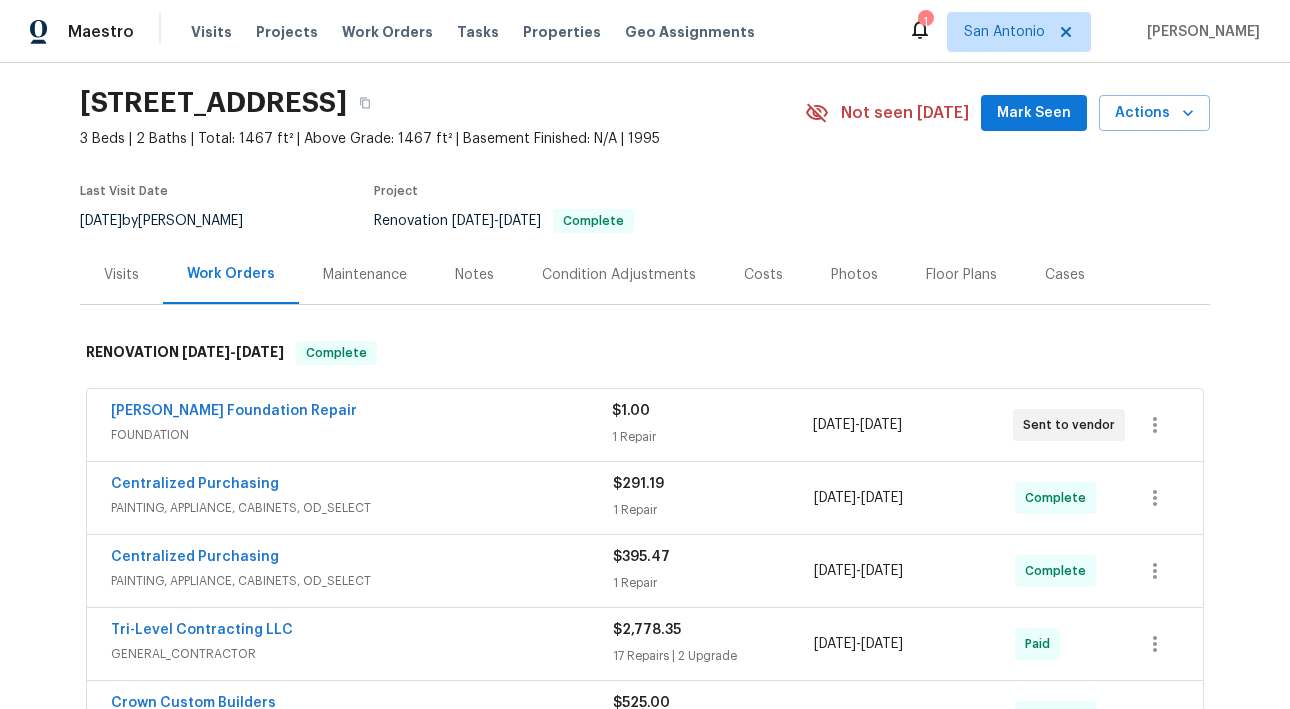 scroll, scrollTop: 60, scrollLeft: 0, axis: vertical 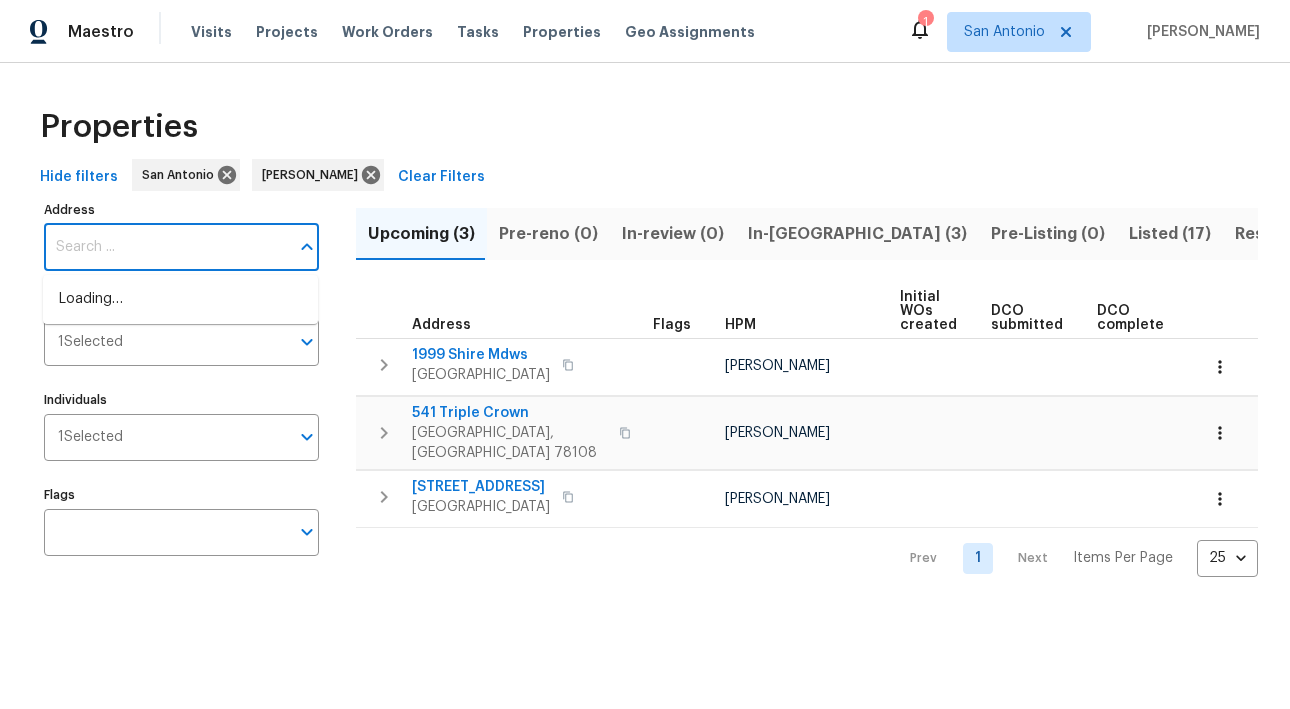 click on "Address" at bounding box center (166, 247) 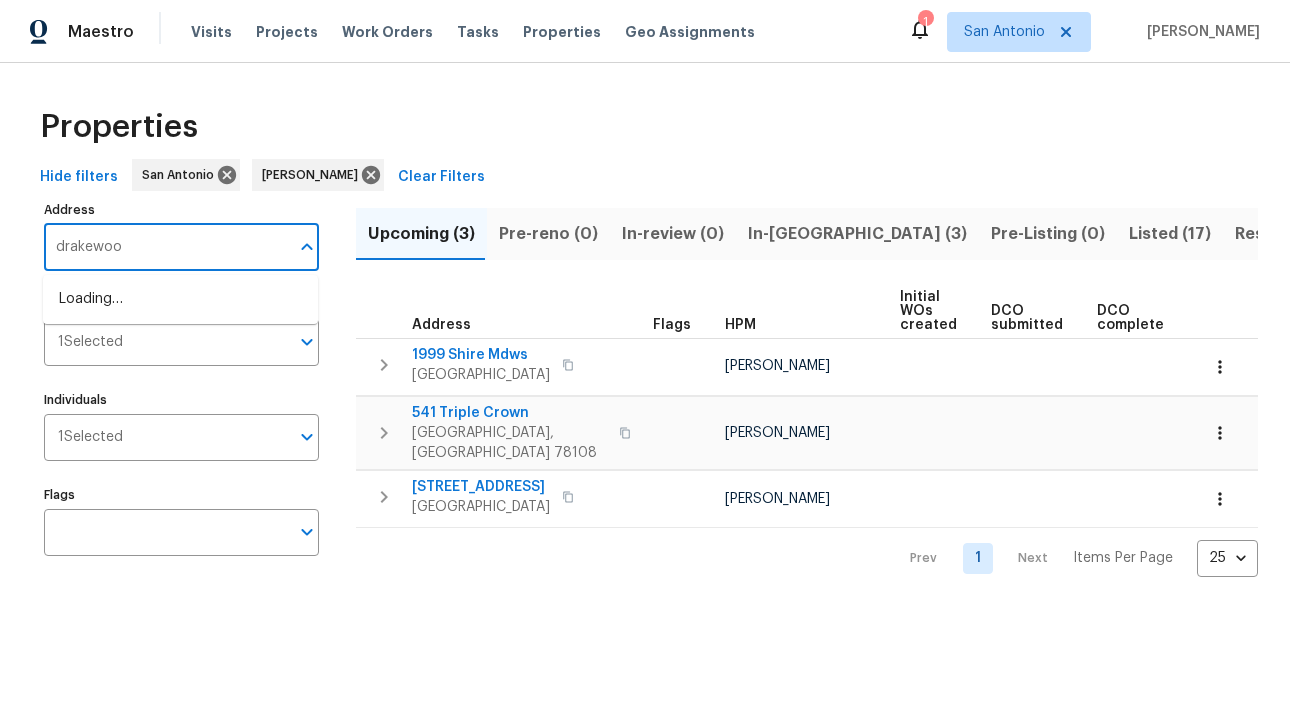type on "drakewood" 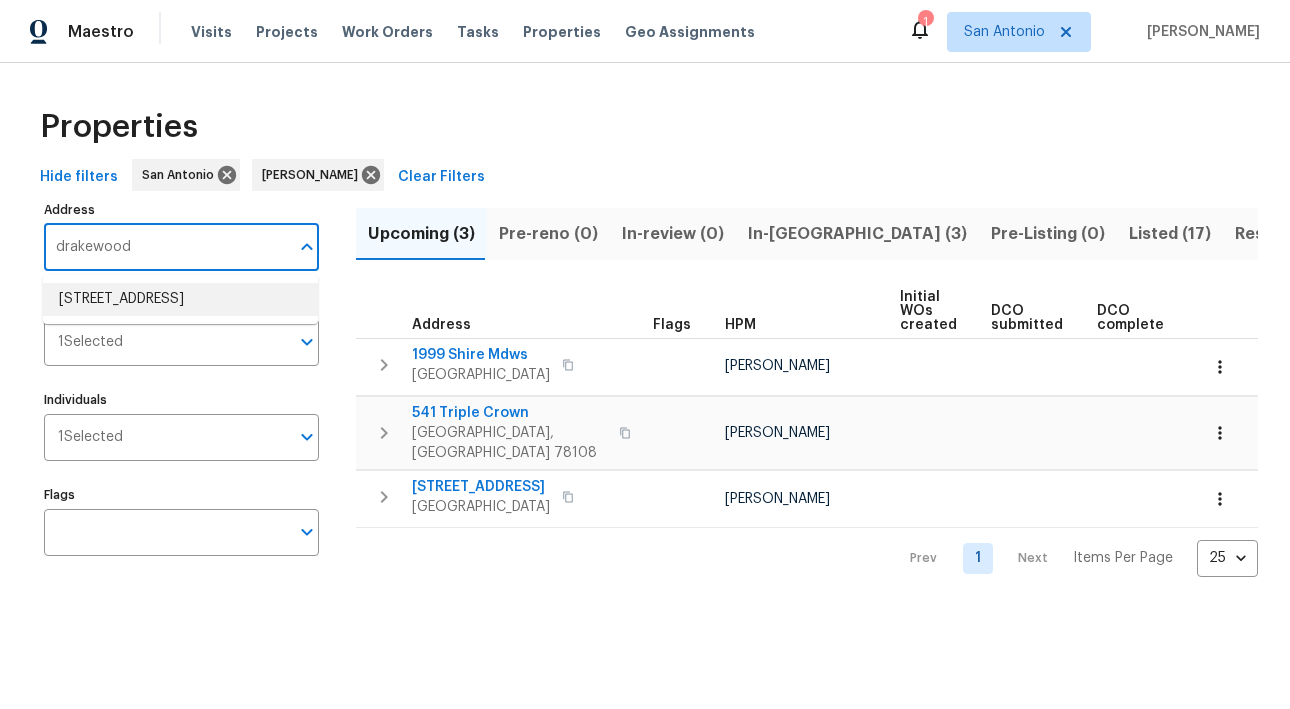 click on "13611 Drakewood San Antonio TX 78247" at bounding box center [180, 299] 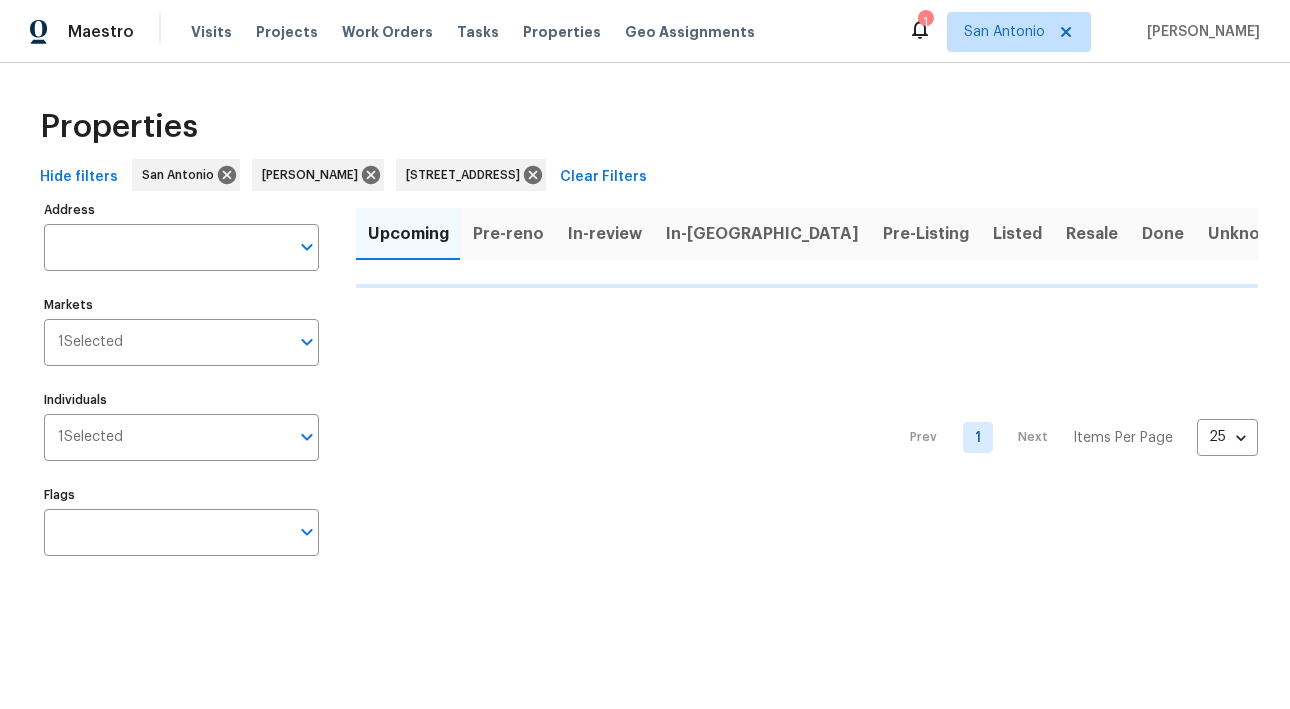 type on "13611 Drakewood San Antonio TX 78247" 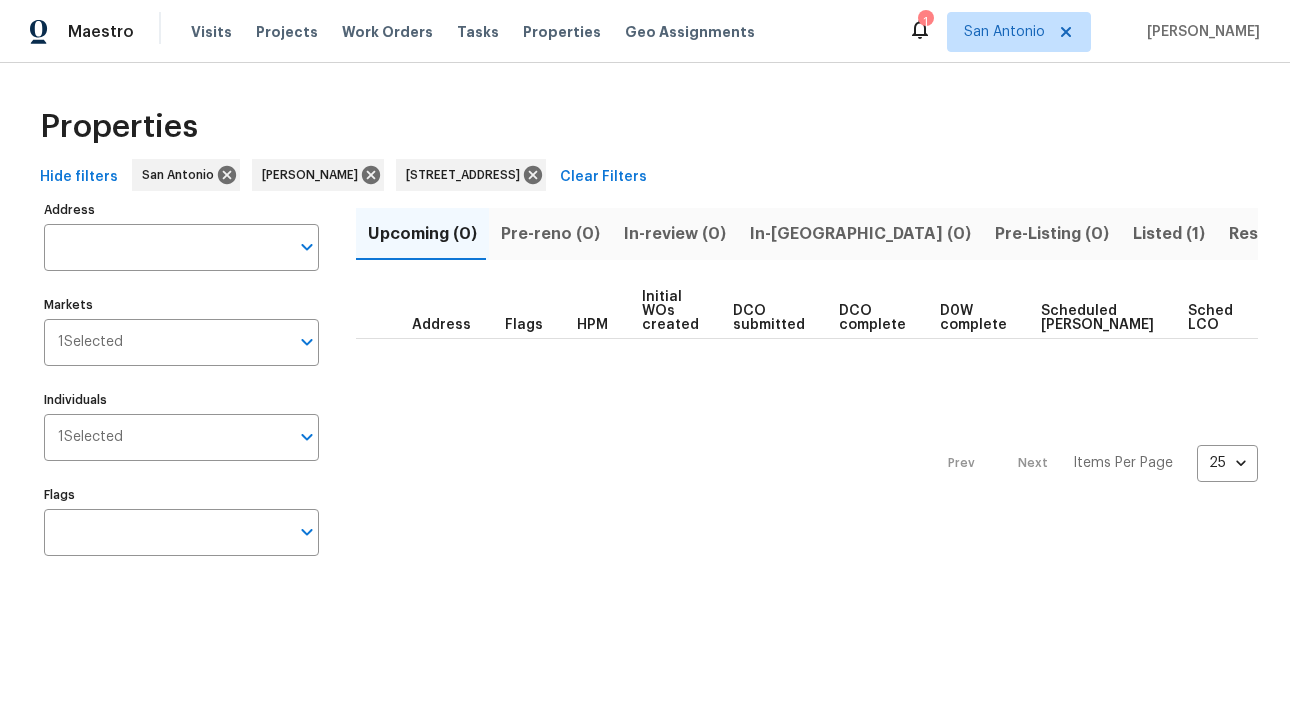 type on "13611 Drakewood San Antonio TX 78247" 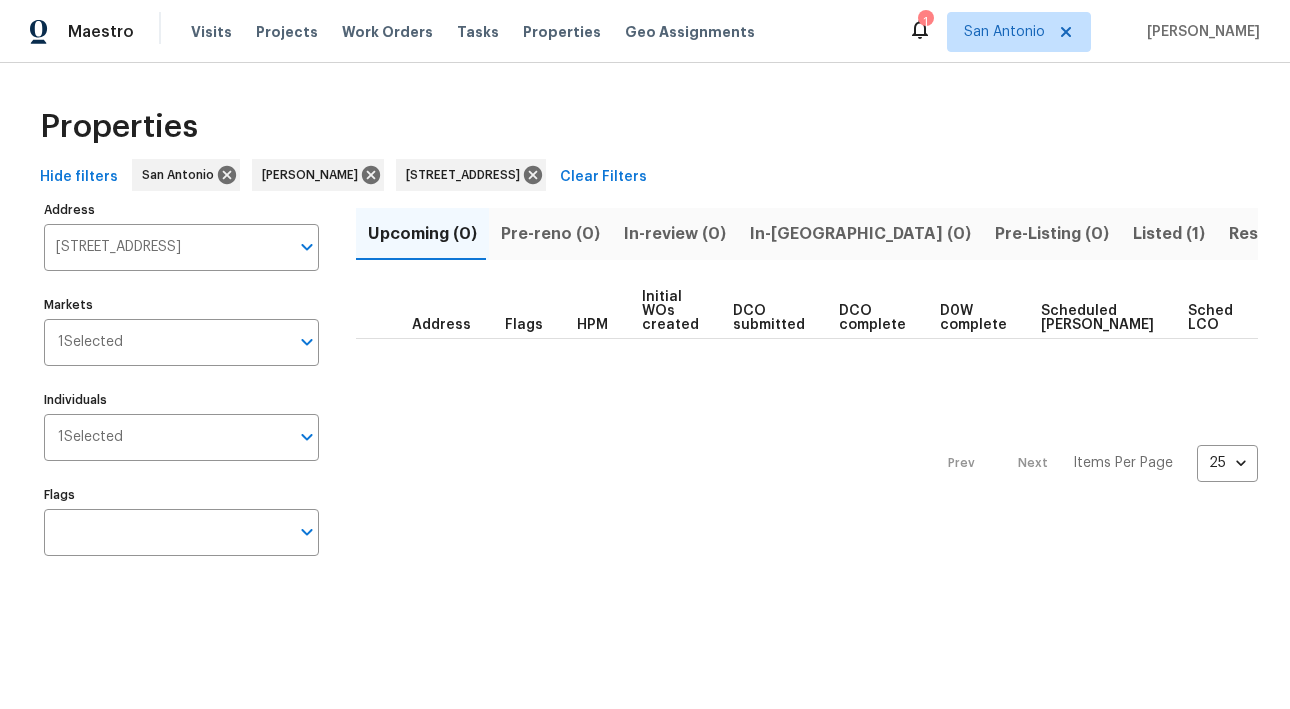 click on "Listed (1)" at bounding box center [1169, 234] 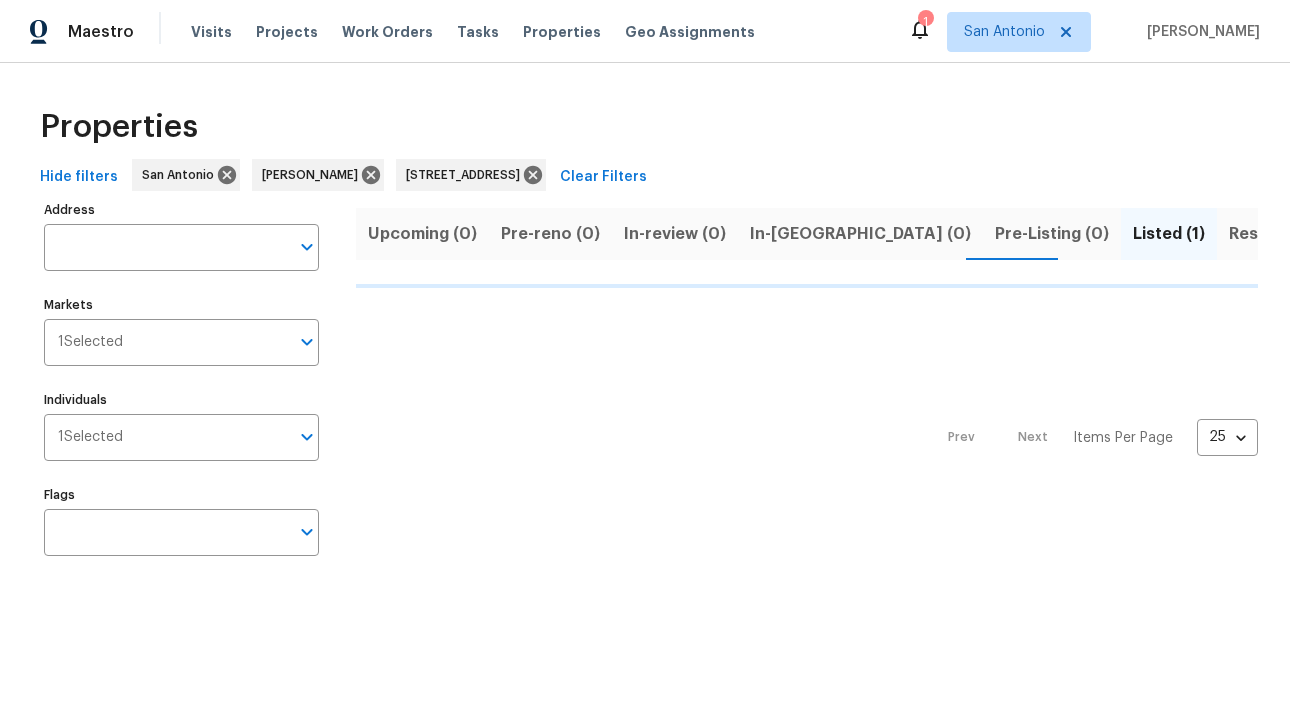 type on "13611 Drakewood San Antonio TX 78247" 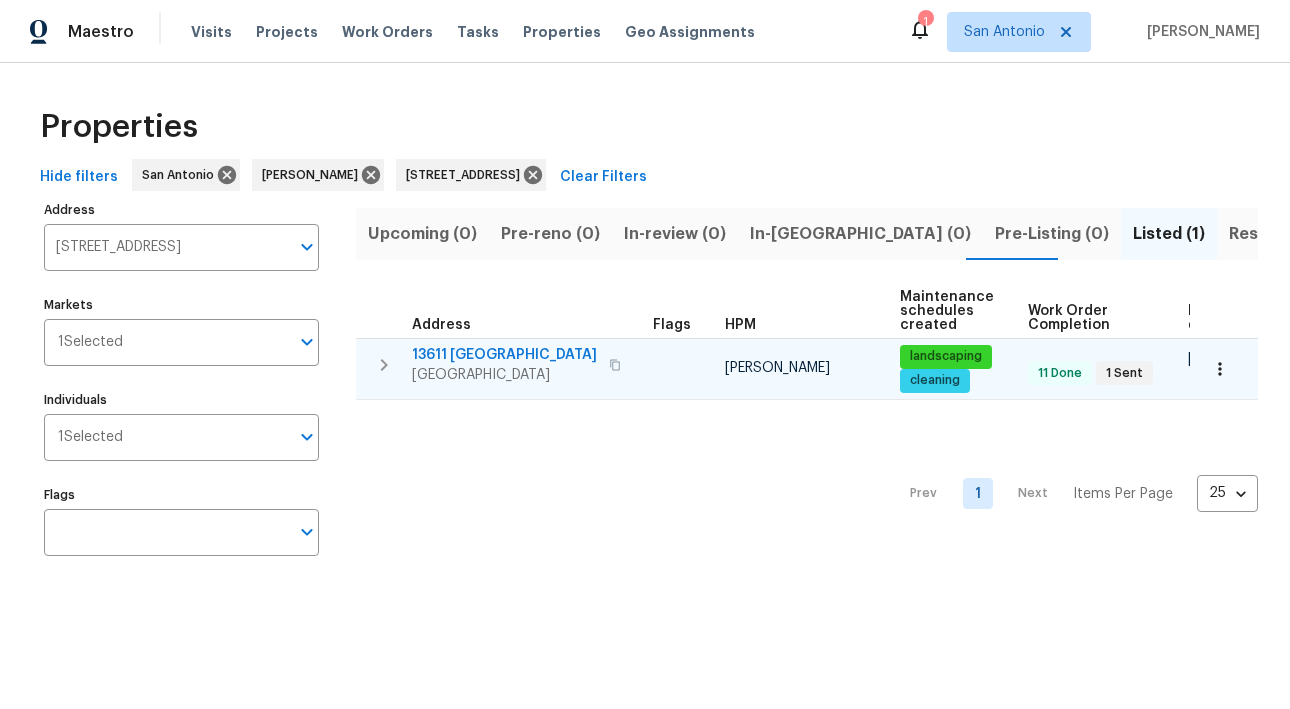 click on "13611 Drakewood" at bounding box center (504, 355) 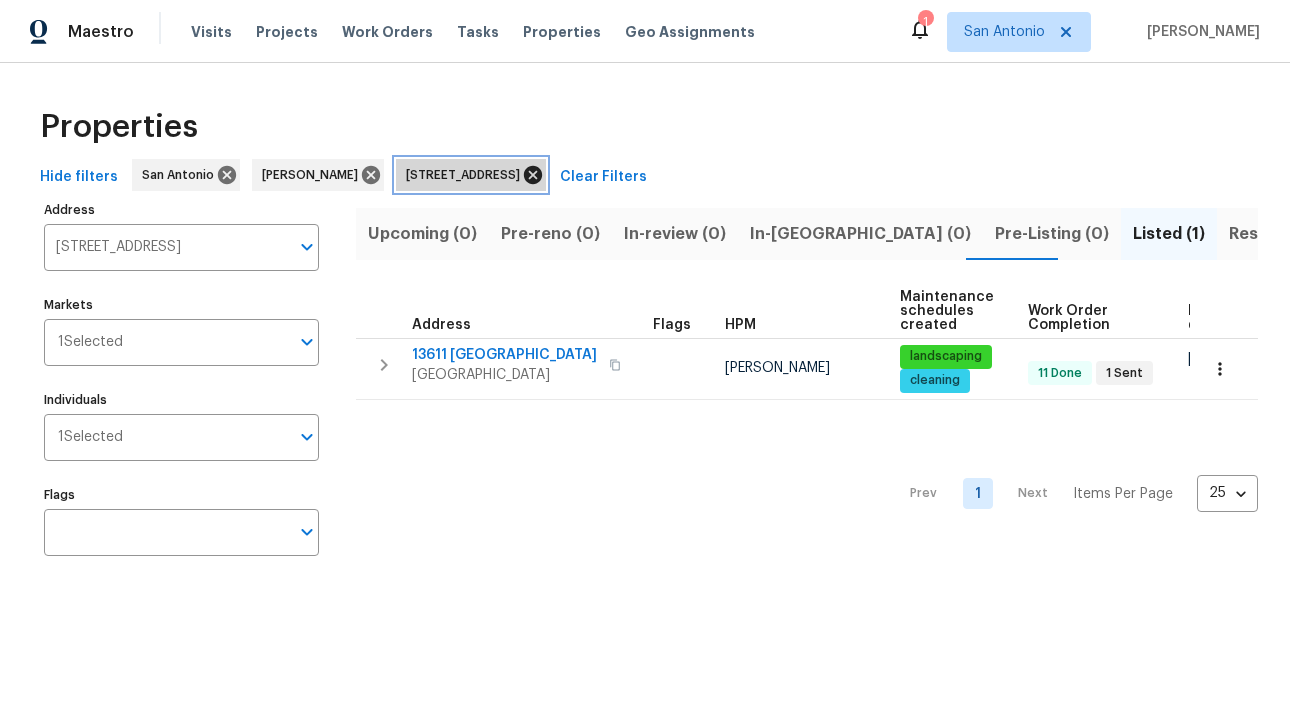 click 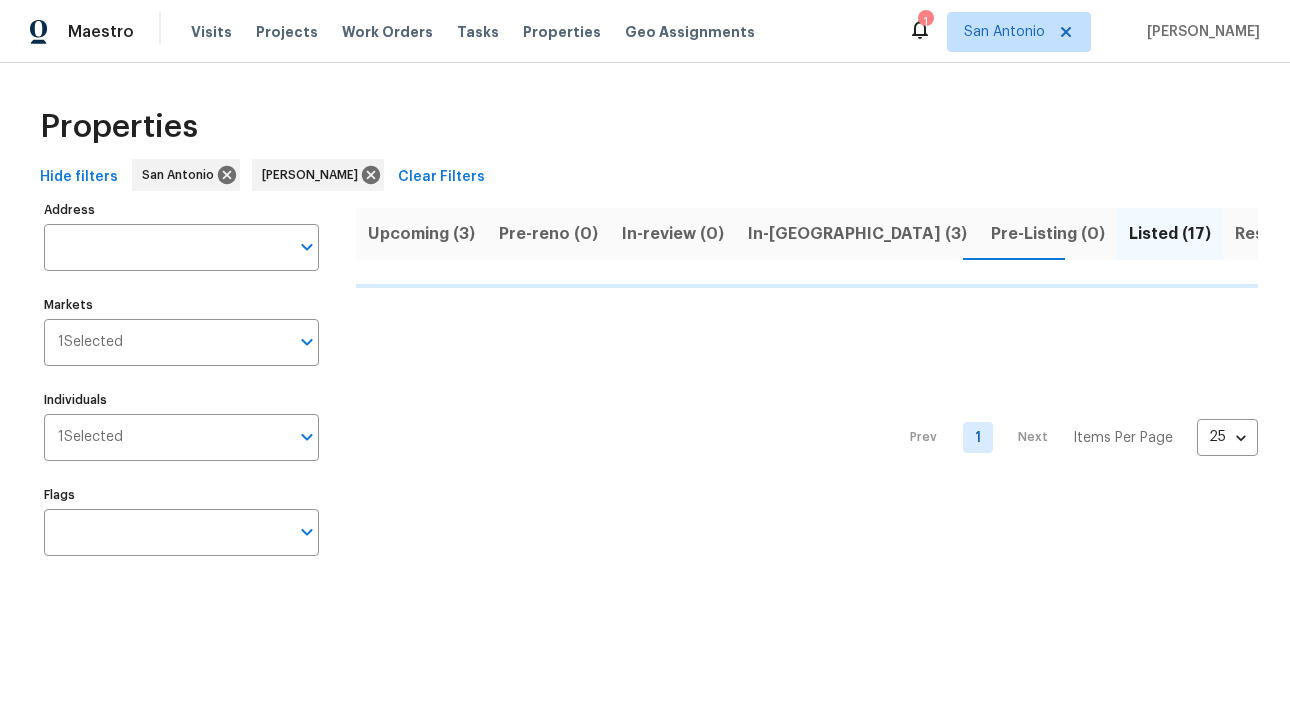 click on "In-reno (3)" at bounding box center [857, 234] 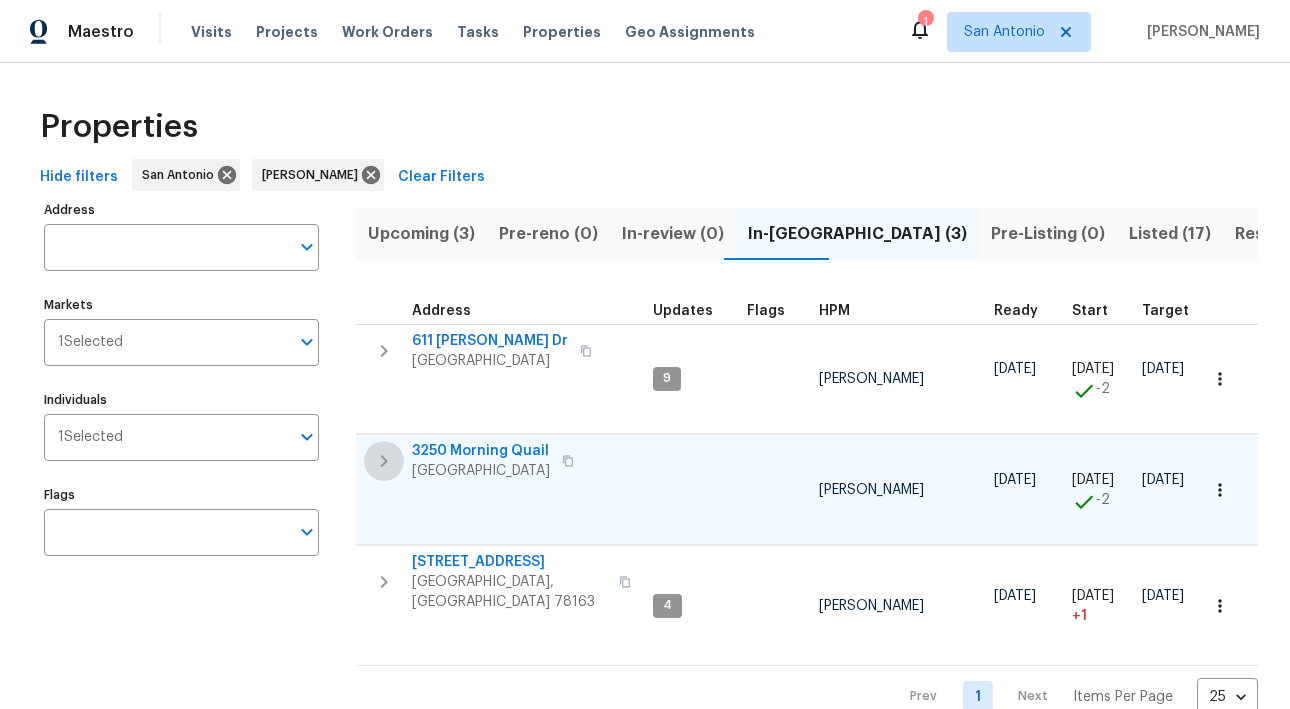 click 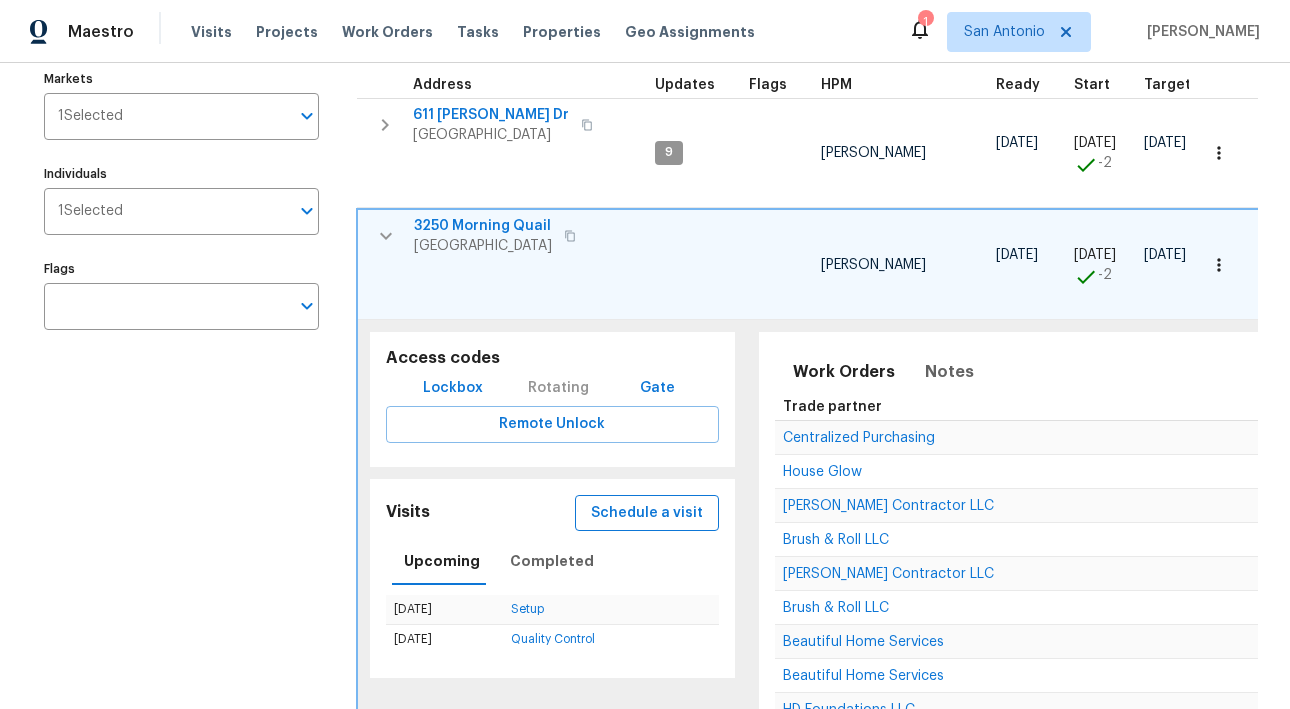 scroll, scrollTop: 232, scrollLeft: 0, axis: vertical 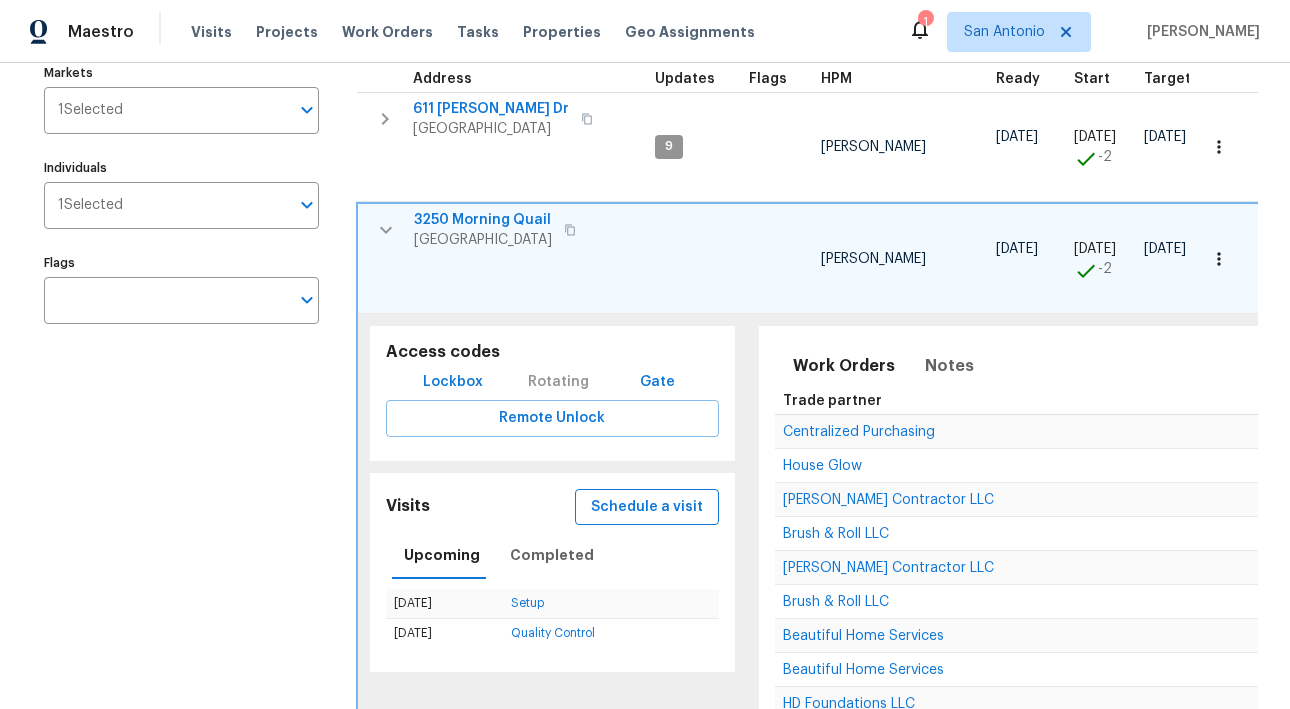 click on "Schedule a visit" at bounding box center [647, 507] 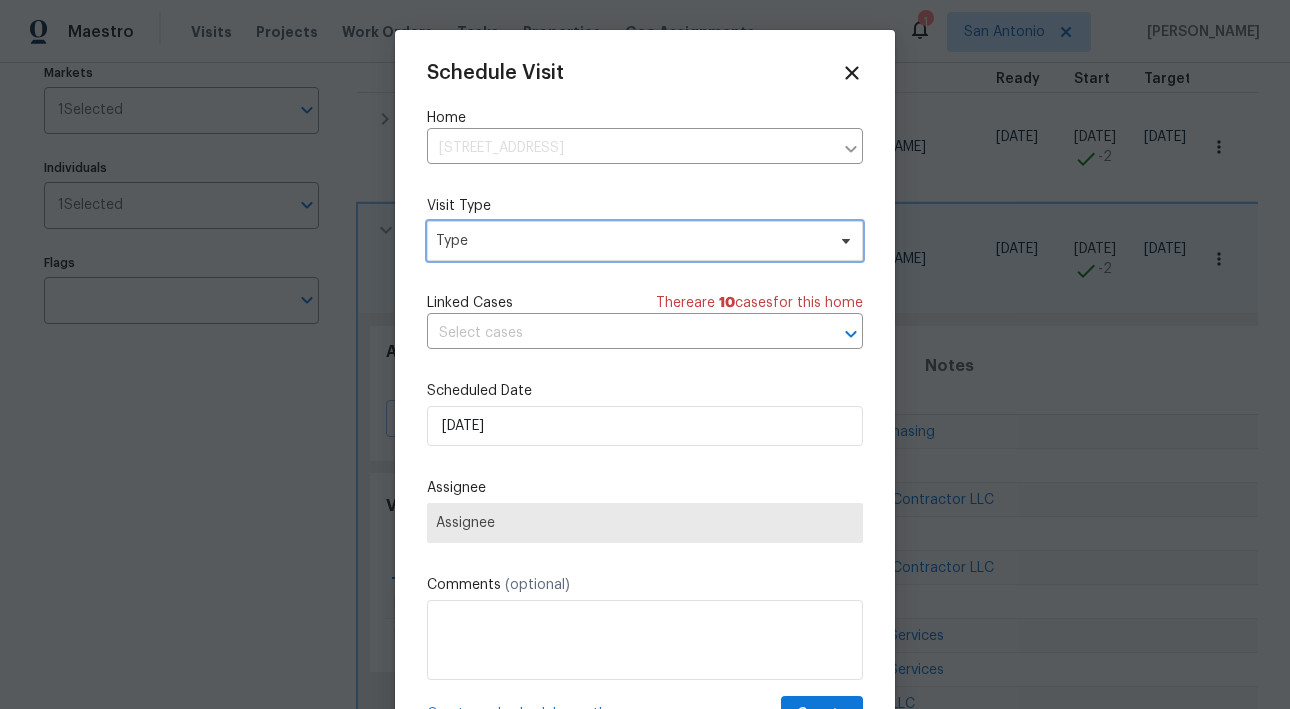 click on "Type" at bounding box center [630, 241] 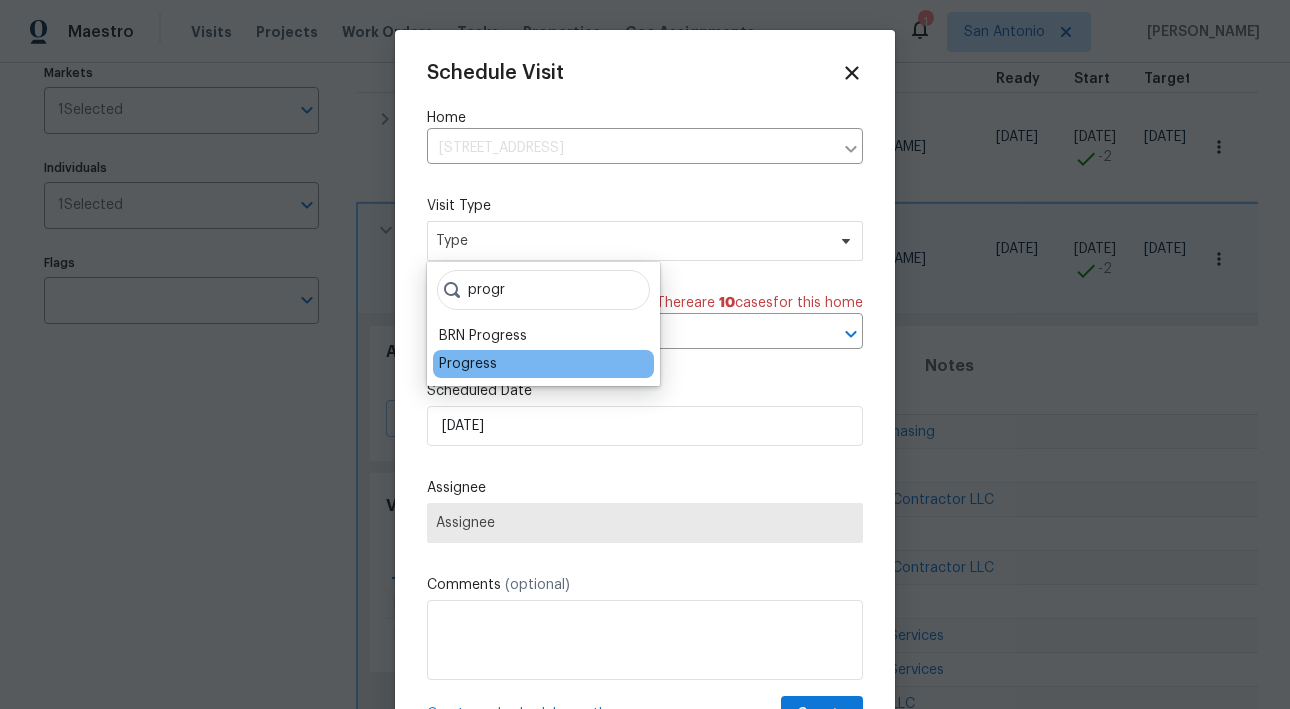 type on "progr" 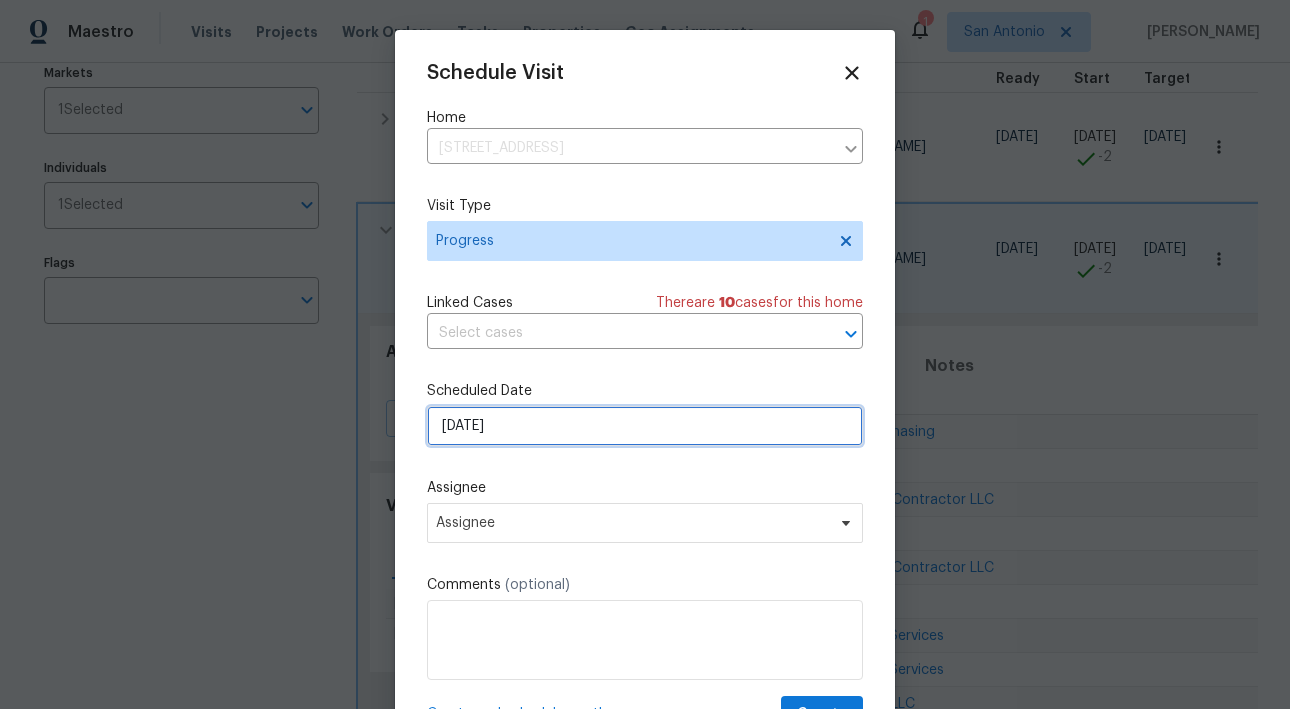 click on "[DATE]" at bounding box center (645, 426) 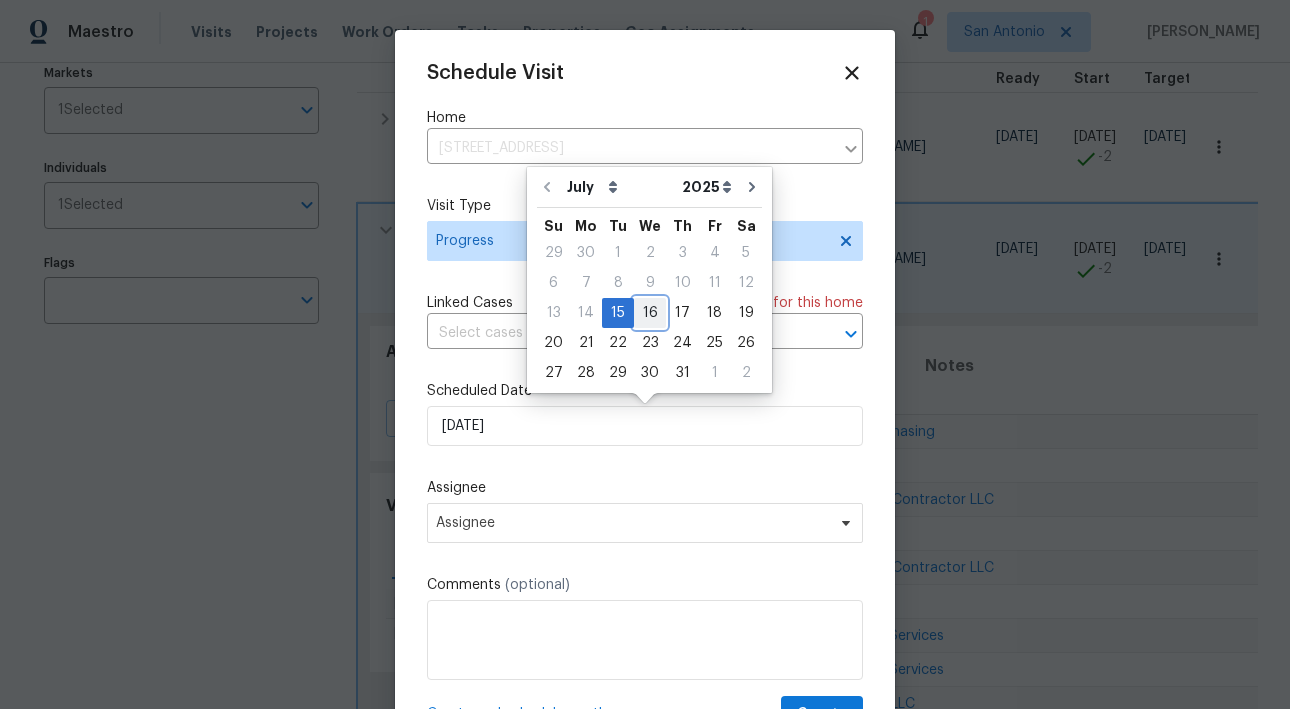 click on "16" at bounding box center [650, 313] 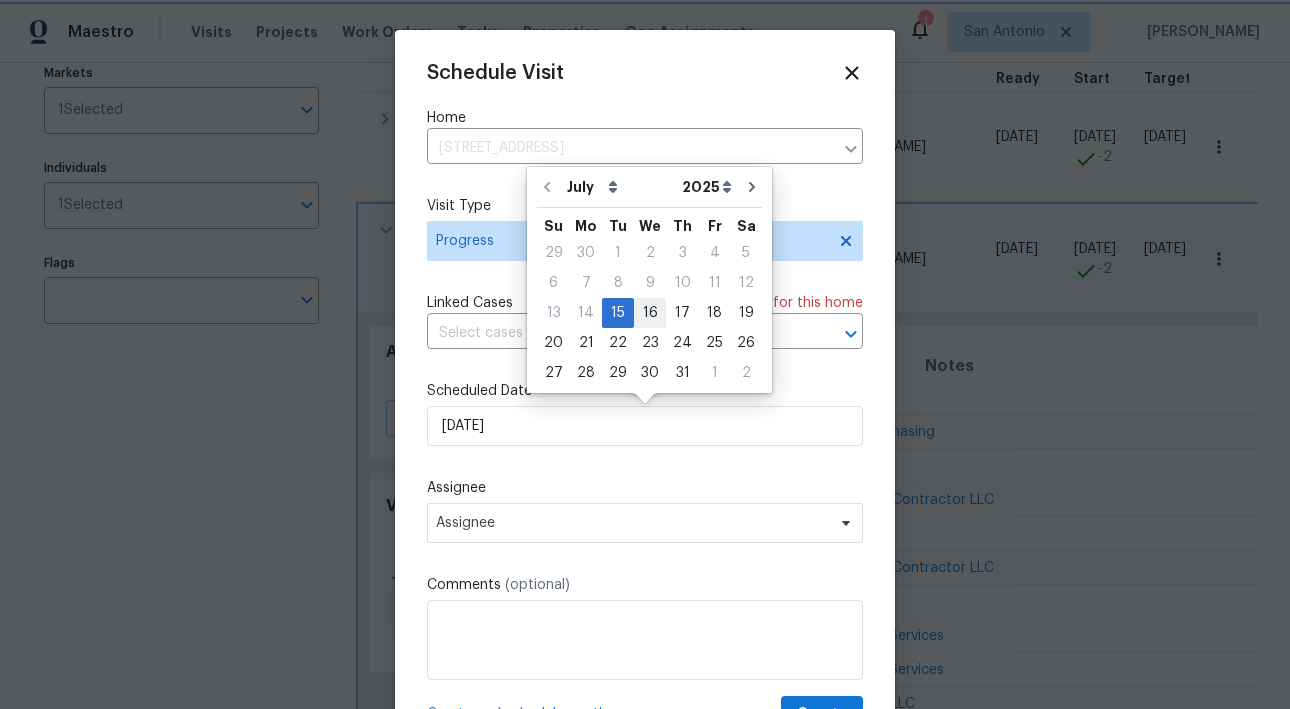 type on "[DATE]" 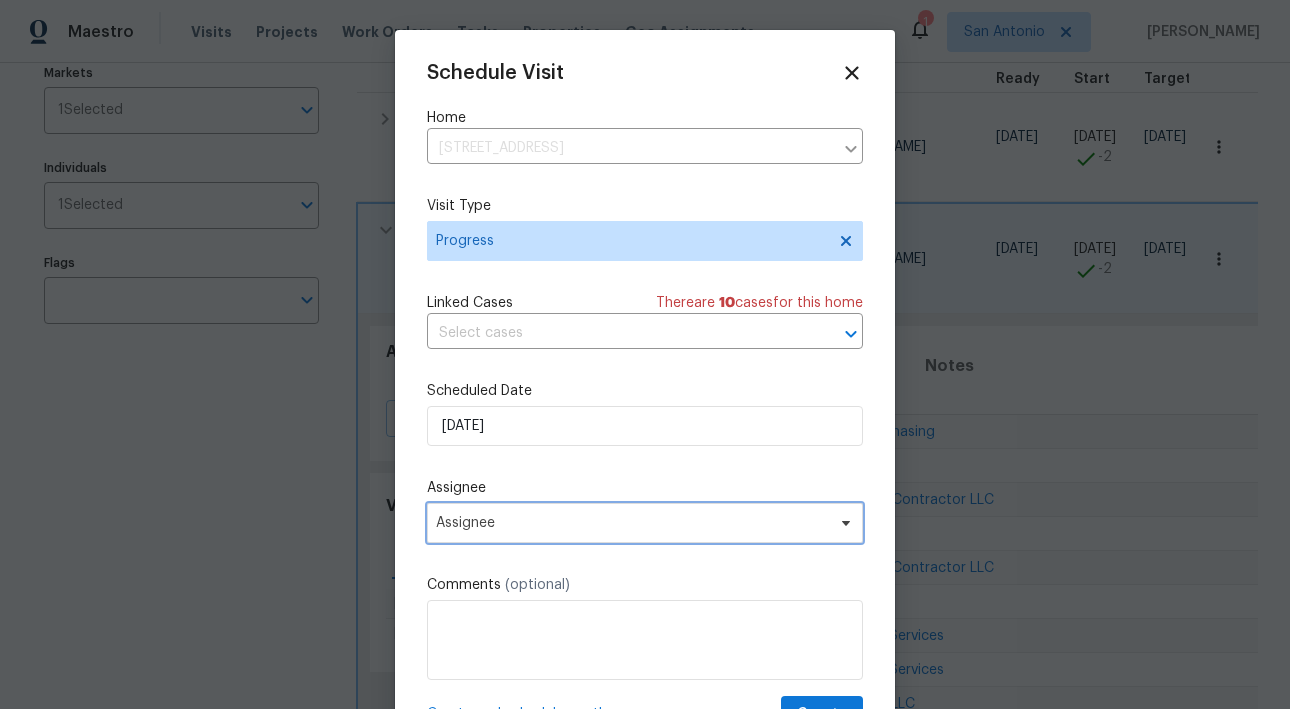 click on "Assignee" at bounding box center (632, 523) 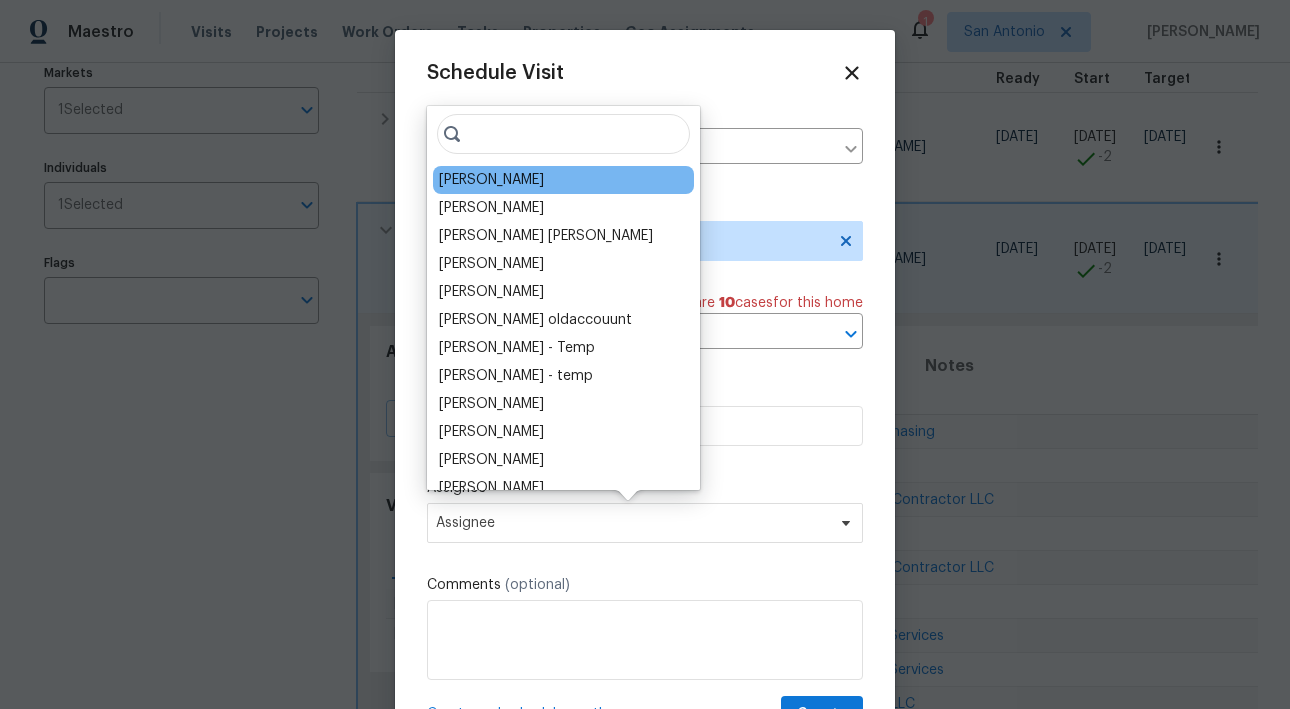 click on "[PERSON_NAME]" at bounding box center (563, 180) 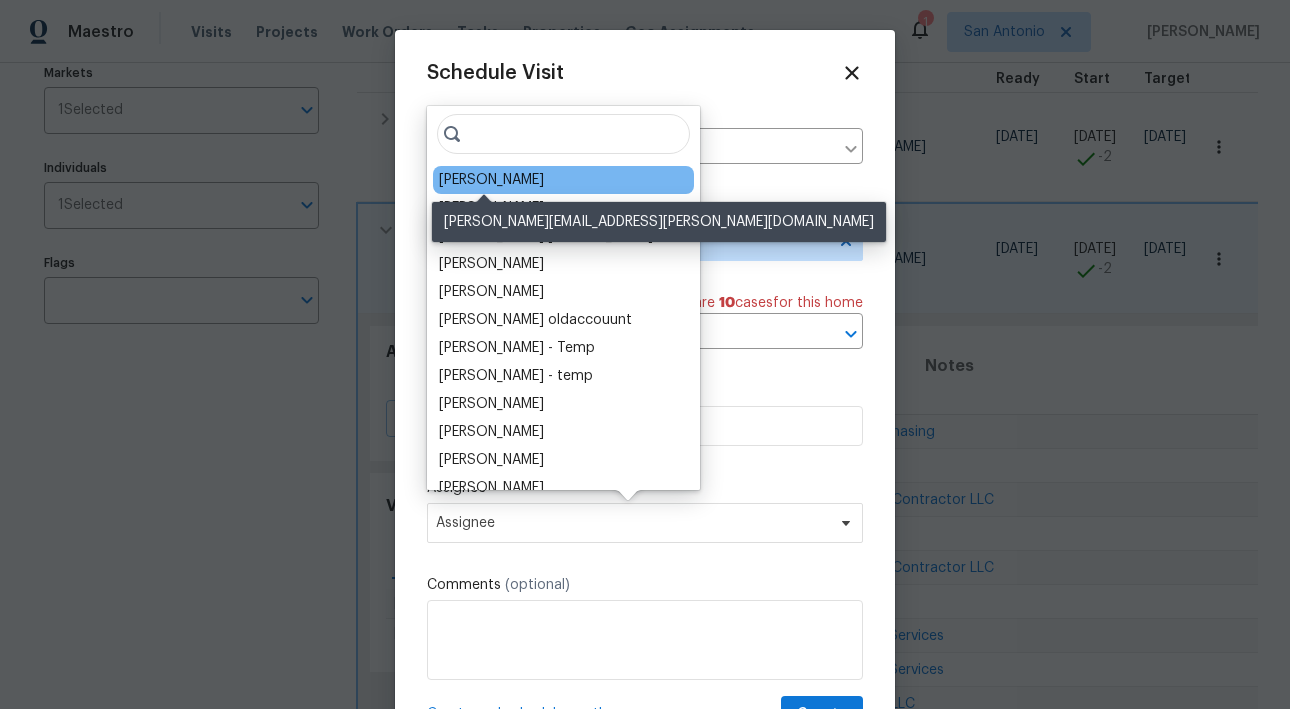 click on "[PERSON_NAME]" at bounding box center [491, 180] 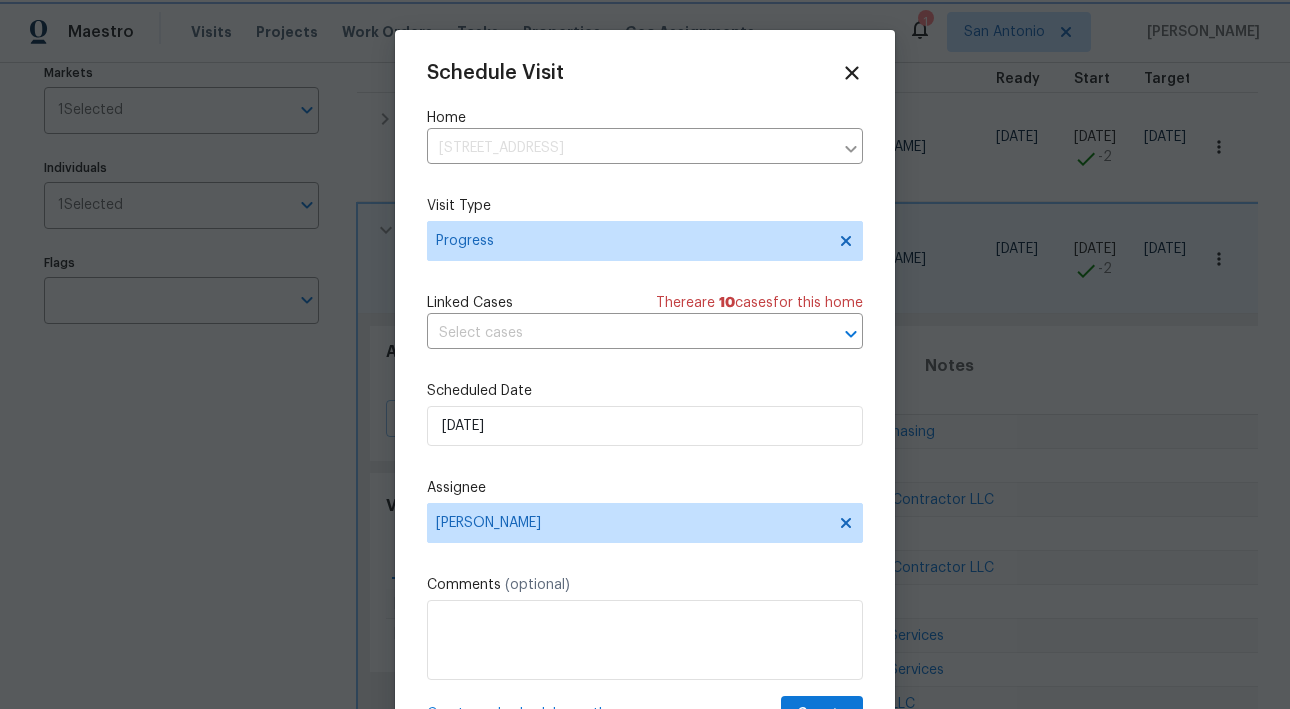 scroll, scrollTop: 36, scrollLeft: 0, axis: vertical 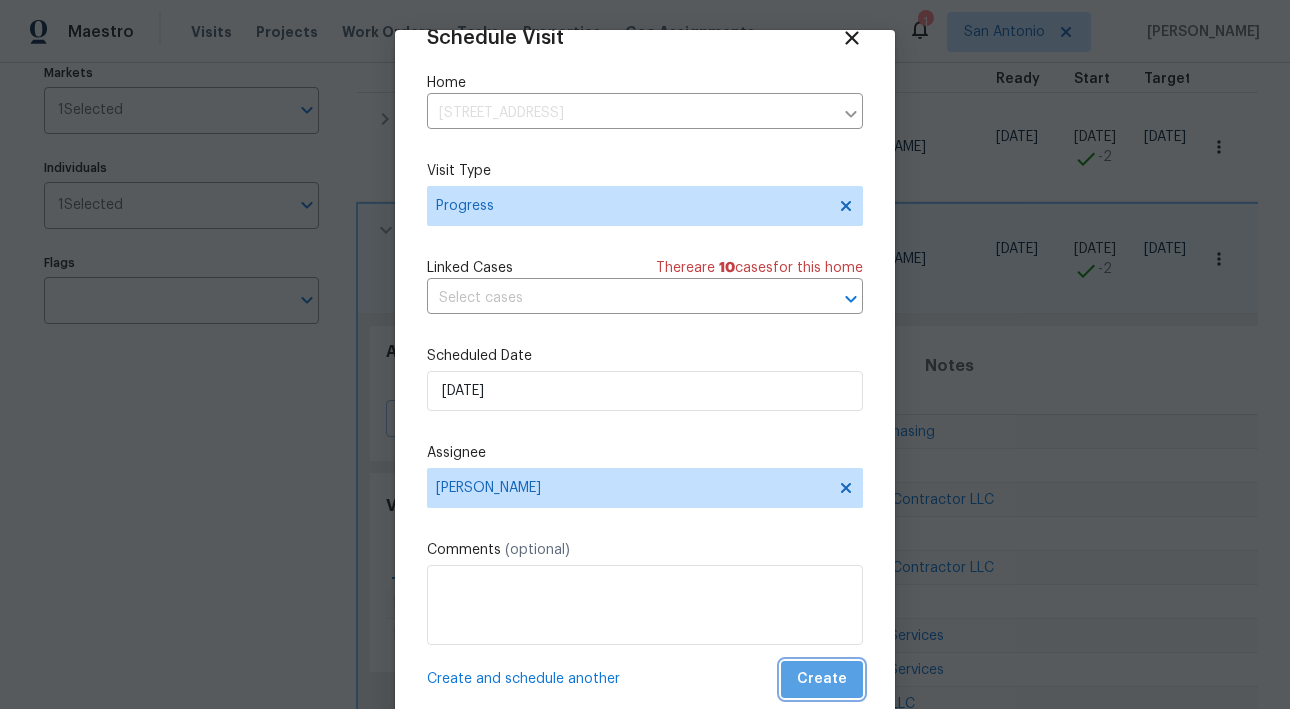click on "Create" at bounding box center [822, 679] 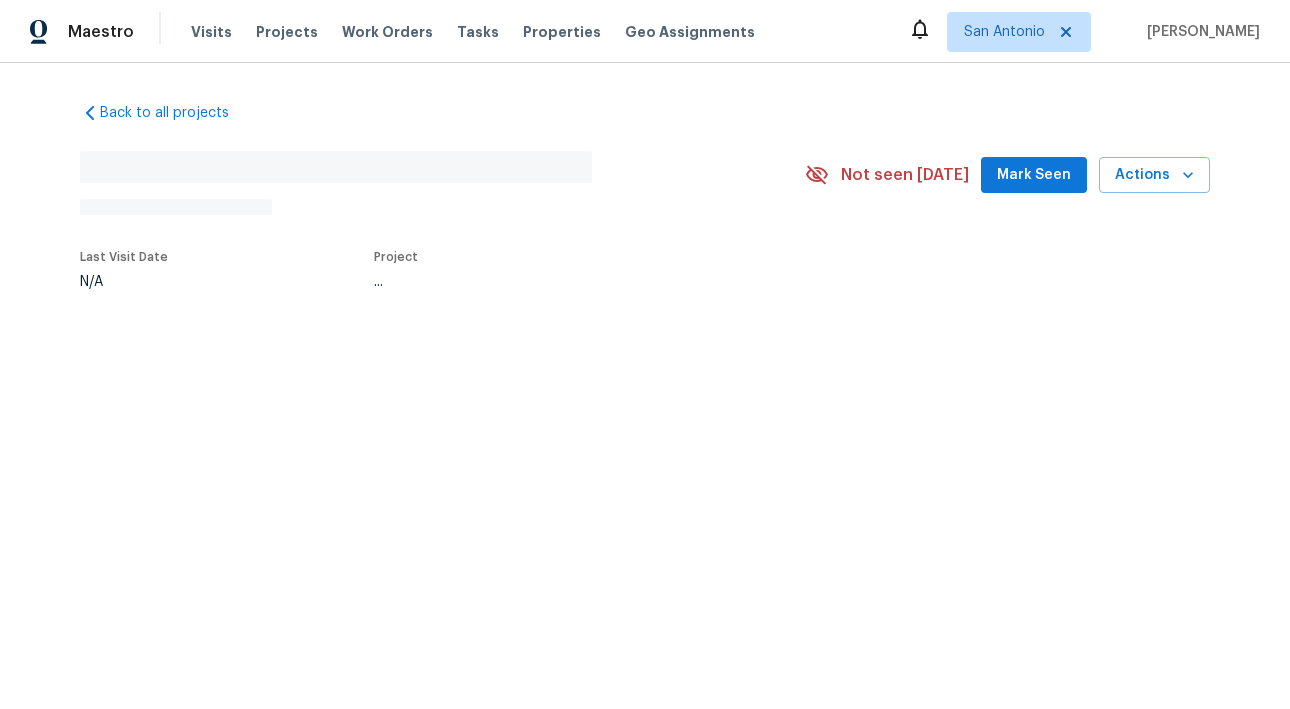 scroll, scrollTop: 0, scrollLeft: 0, axis: both 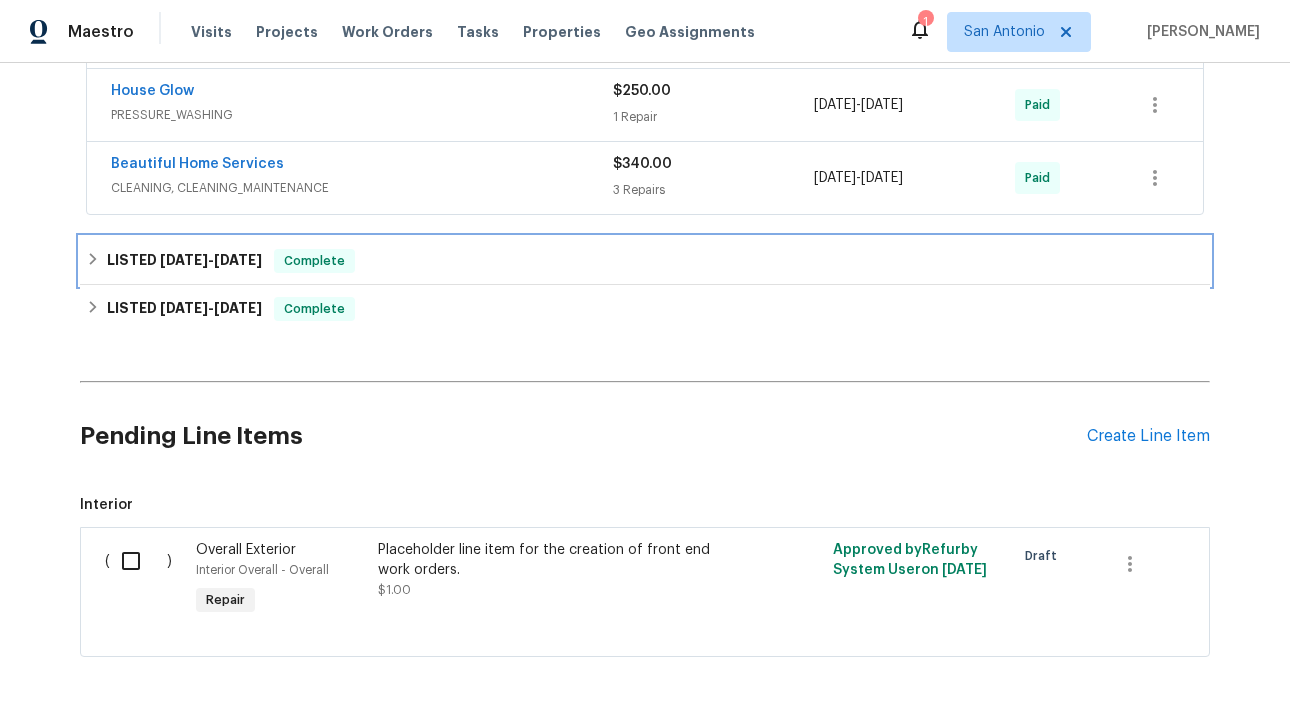 click 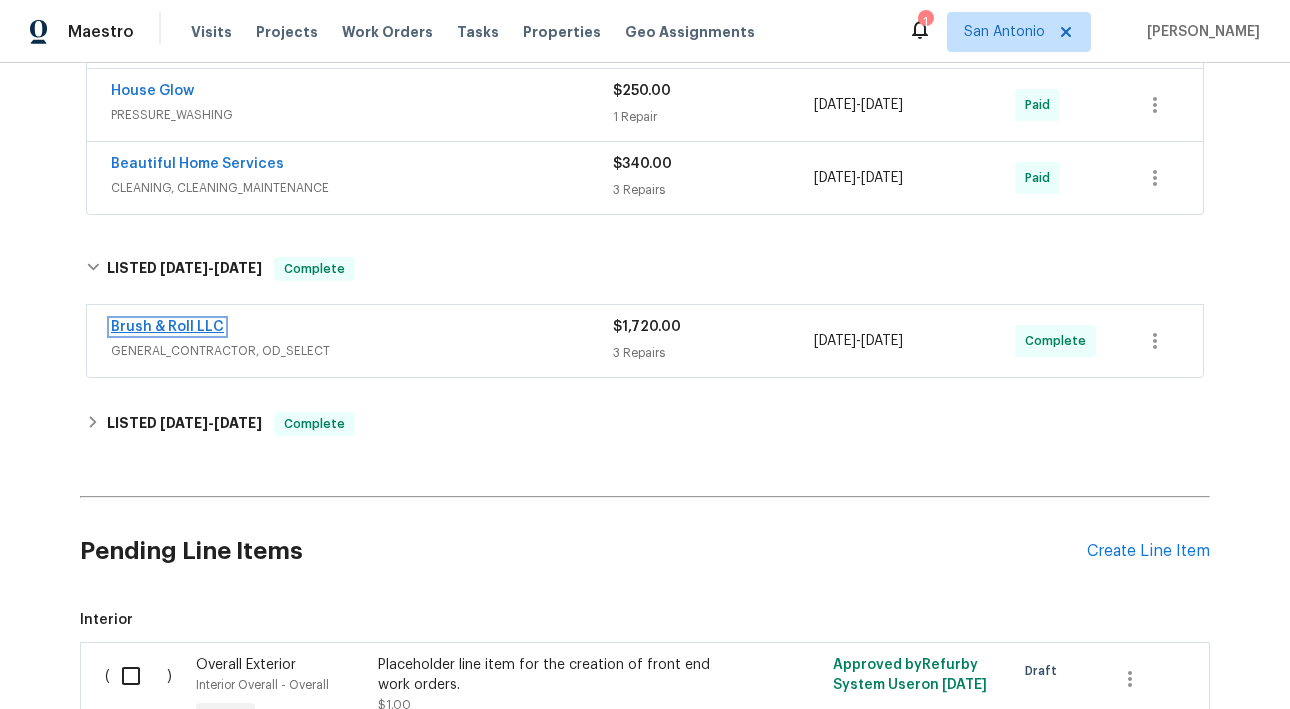 click on "Brush & Roll LLC" at bounding box center (167, 327) 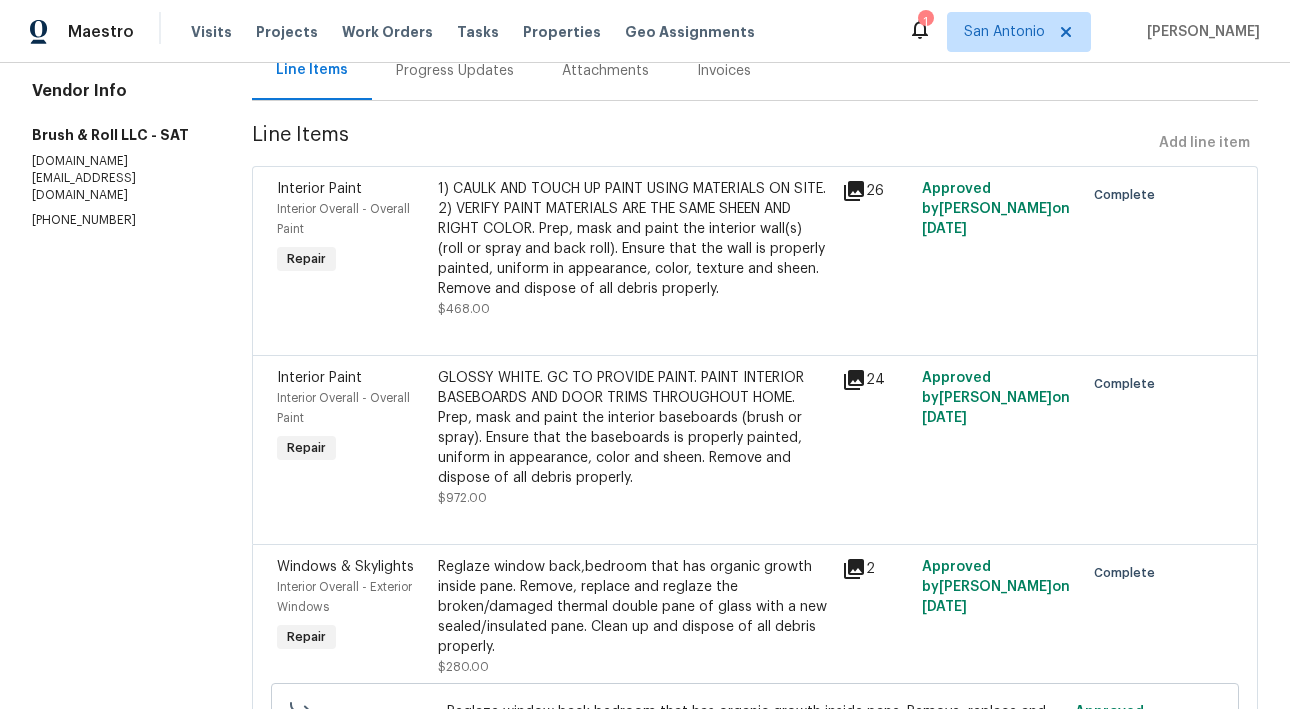 scroll, scrollTop: 0, scrollLeft: 0, axis: both 